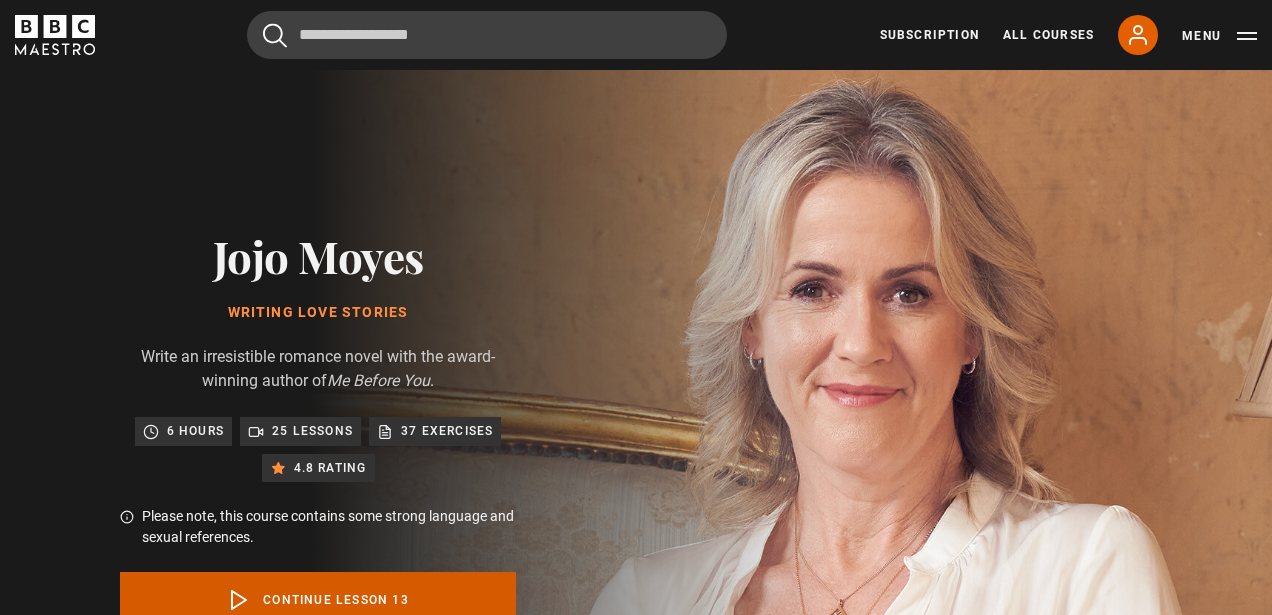 click on "Continue lesson 13" at bounding box center [318, 600] 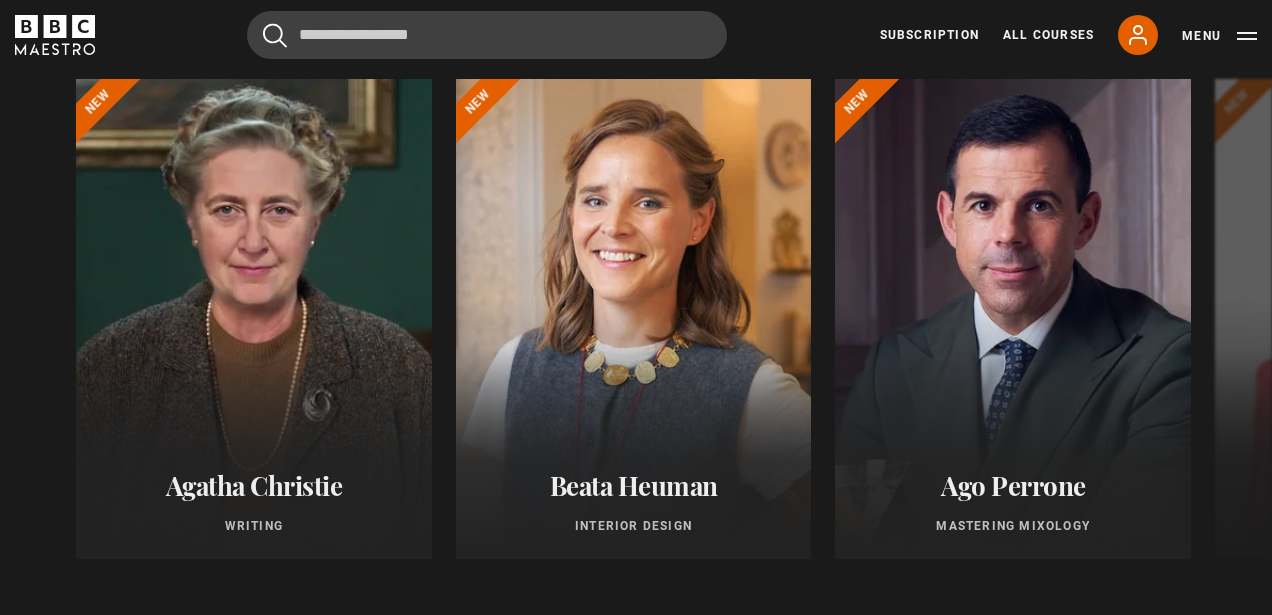 scroll, scrollTop: 1713, scrollLeft: 0, axis: vertical 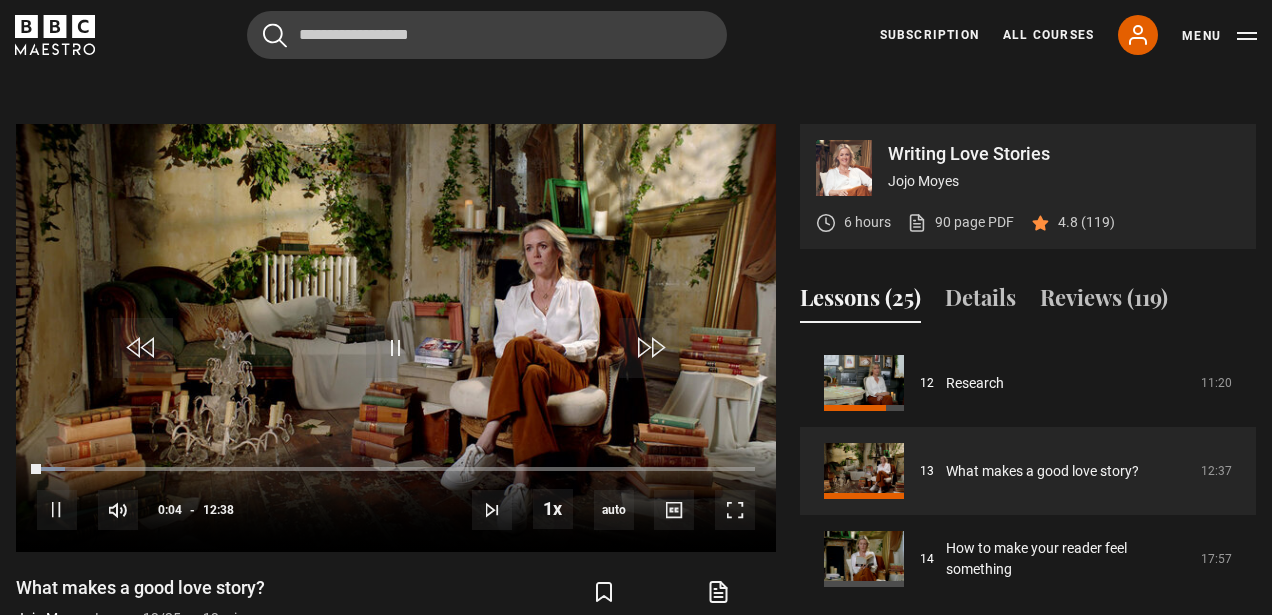 click on "Writing Love Stories
Jojo Moyes
6 hours
90 page PDF
(opens in new tab)
4.8 (119)" at bounding box center [1028, 186] 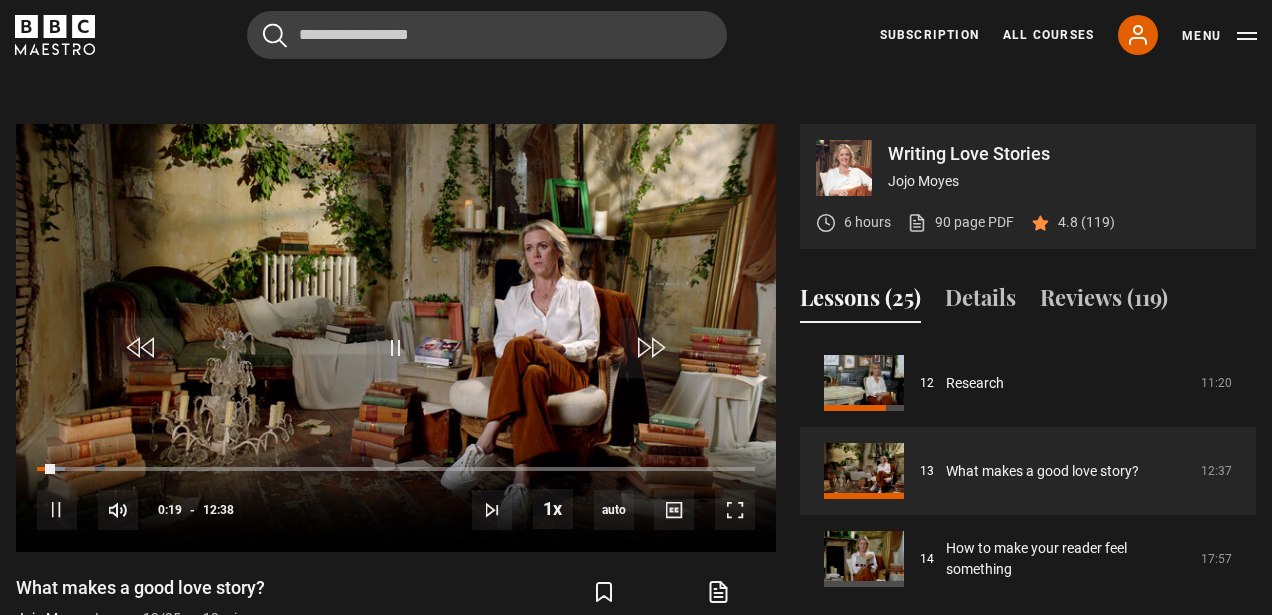 scroll, scrollTop: 930, scrollLeft: 0, axis: vertical 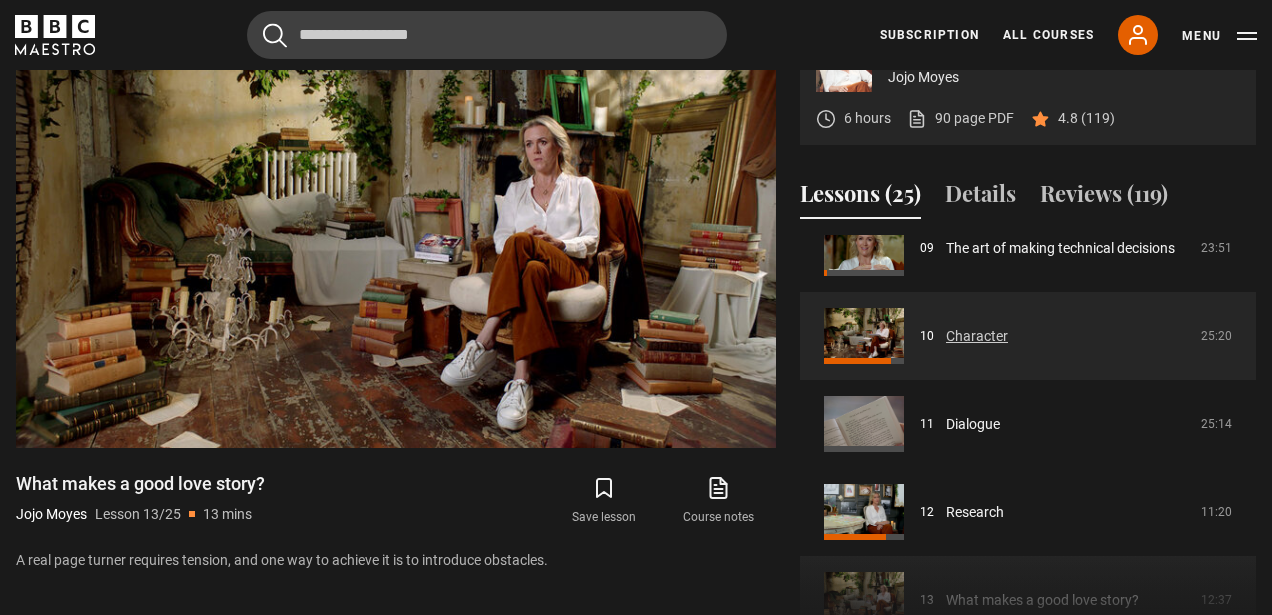 click on "Character" at bounding box center (977, 336) 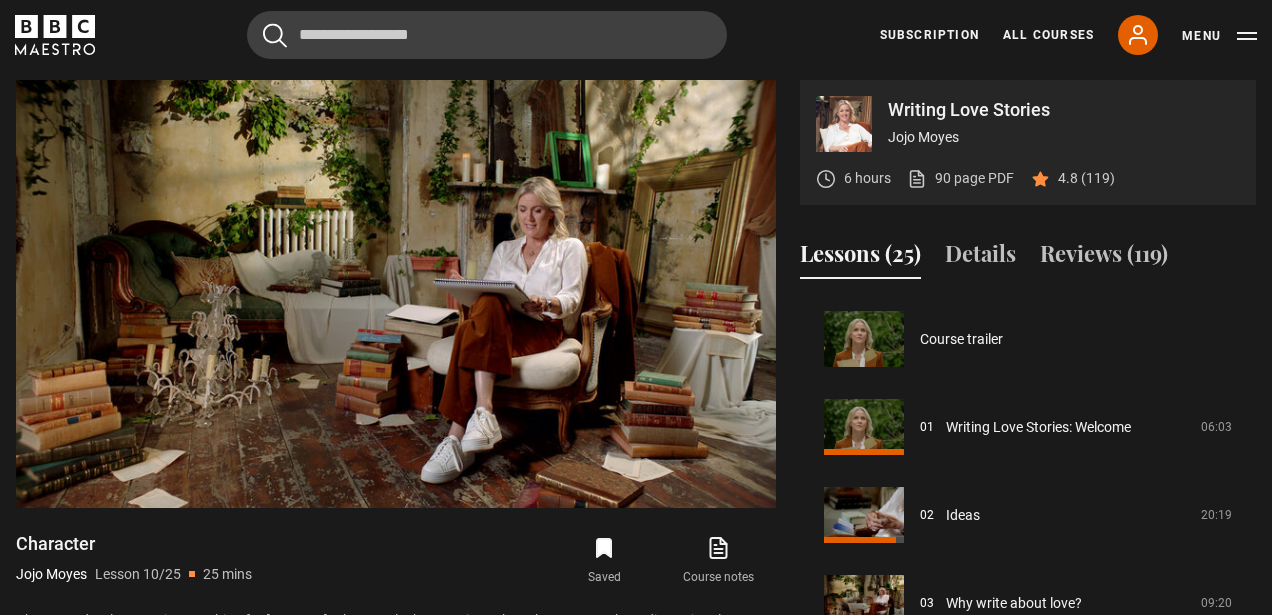 scroll, scrollTop: 870, scrollLeft: 0, axis: vertical 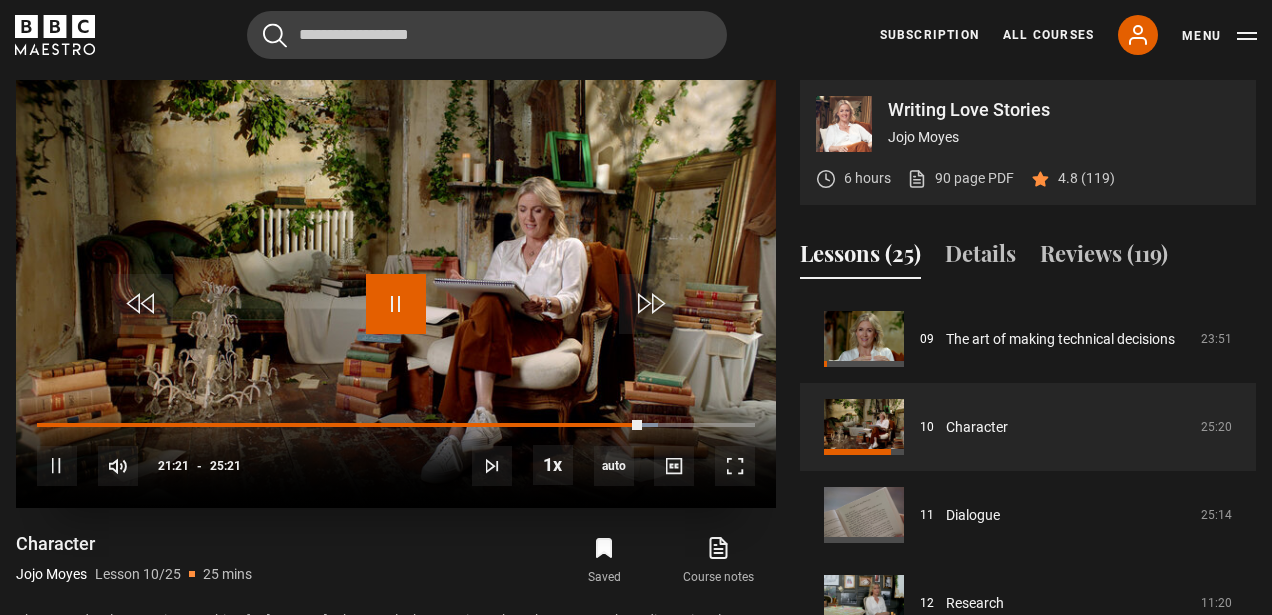 click at bounding box center [396, 304] 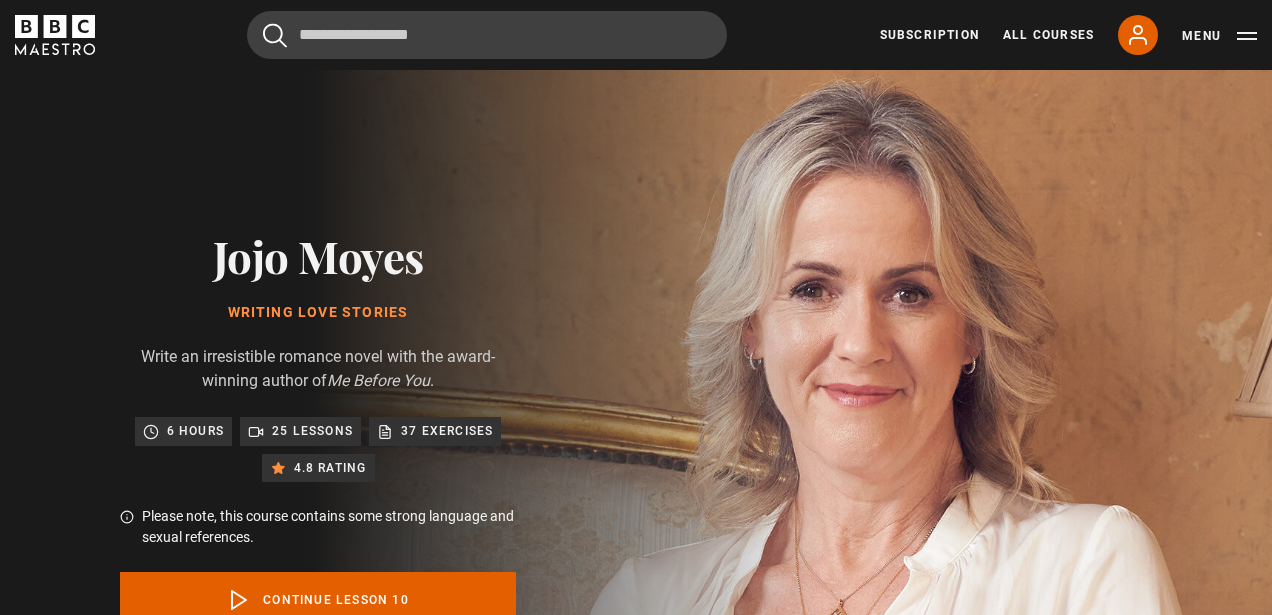 scroll, scrollTop: 0, scrollLeft: 0, axis: both 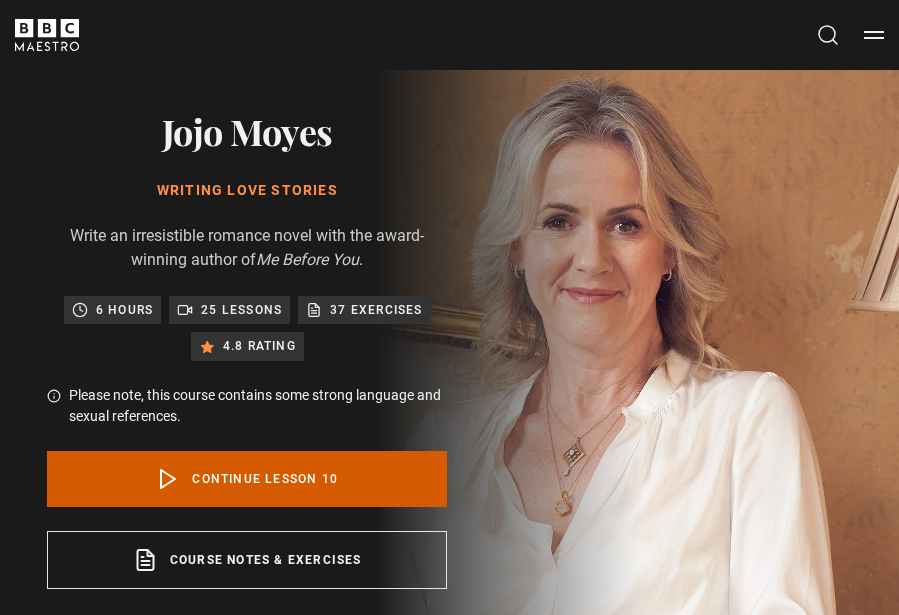 click on "Continue lesson 10" at bounding box center (247, 479) 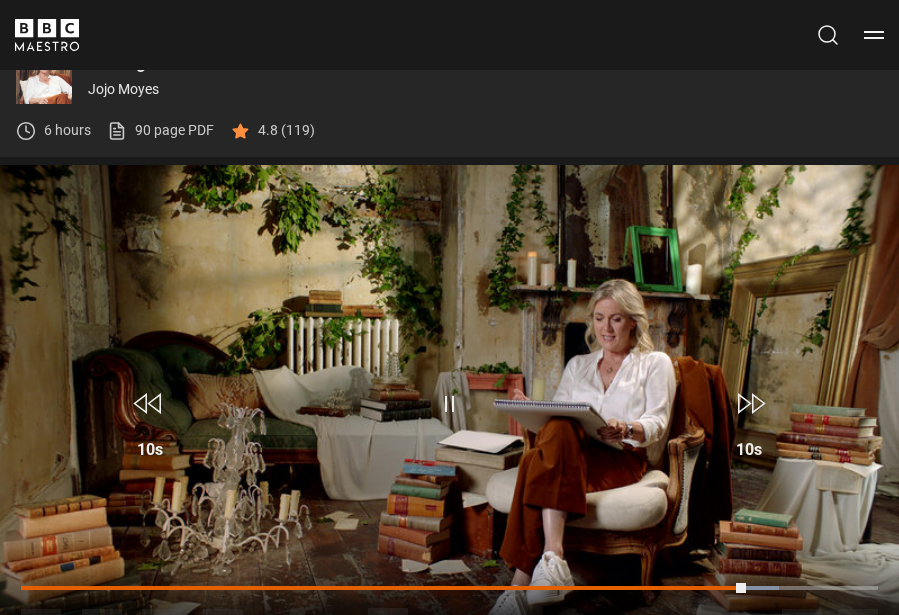 scroll, scrollTop: 612, scrollLeft: 0, axis: vertical 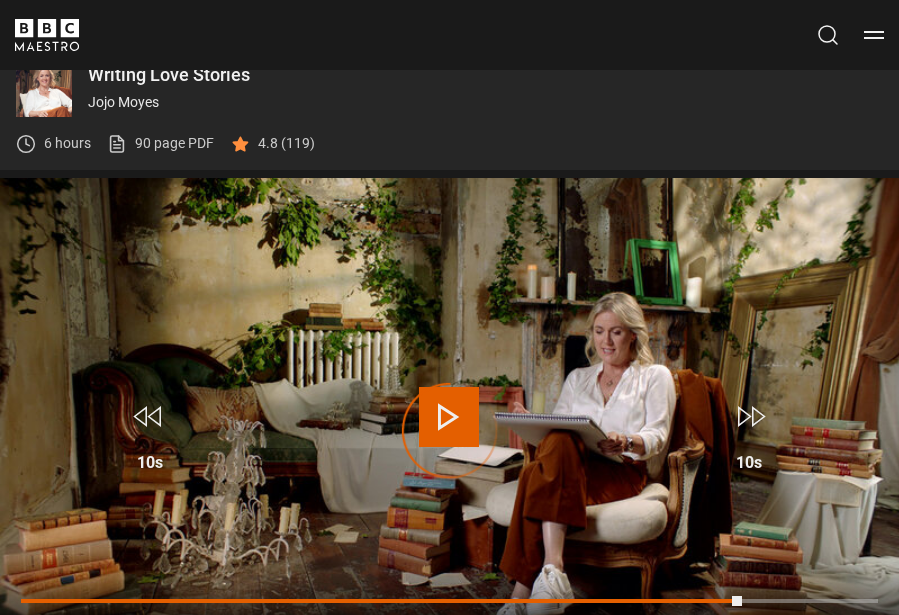 drag, startPoint x: 742, startPoint y: 602, endPoint x: 183, endPoint y: 597, distance: 559.02234 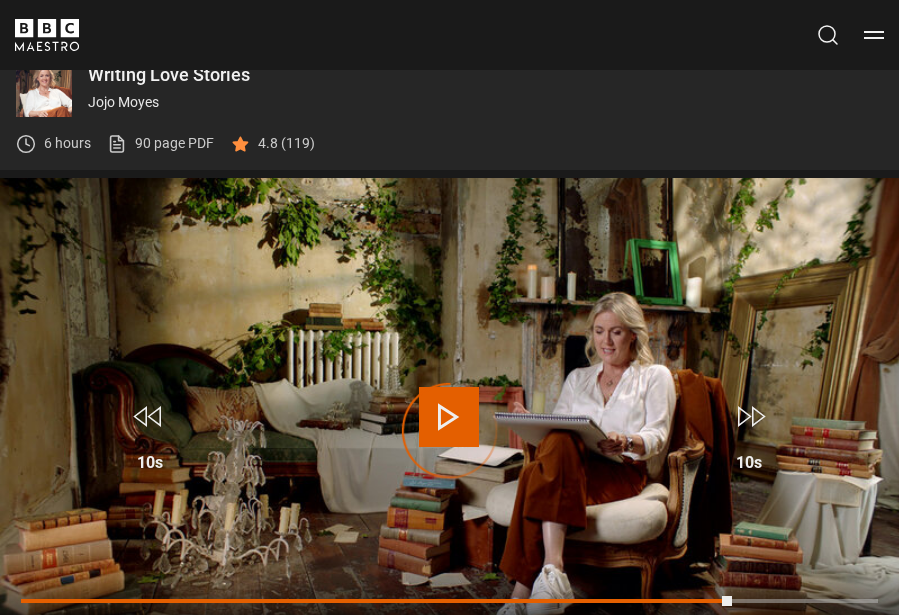 drag, startPoint x: 732, startPoint y: 597, endPoint x: 209, endPoint y: 589, distance: 523.06116 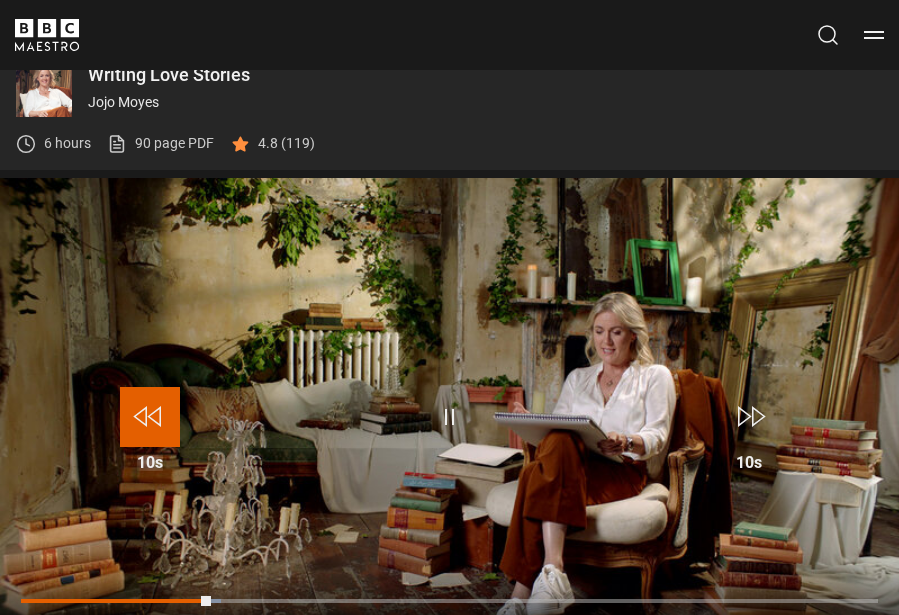 click at bounding box center [150, 417] 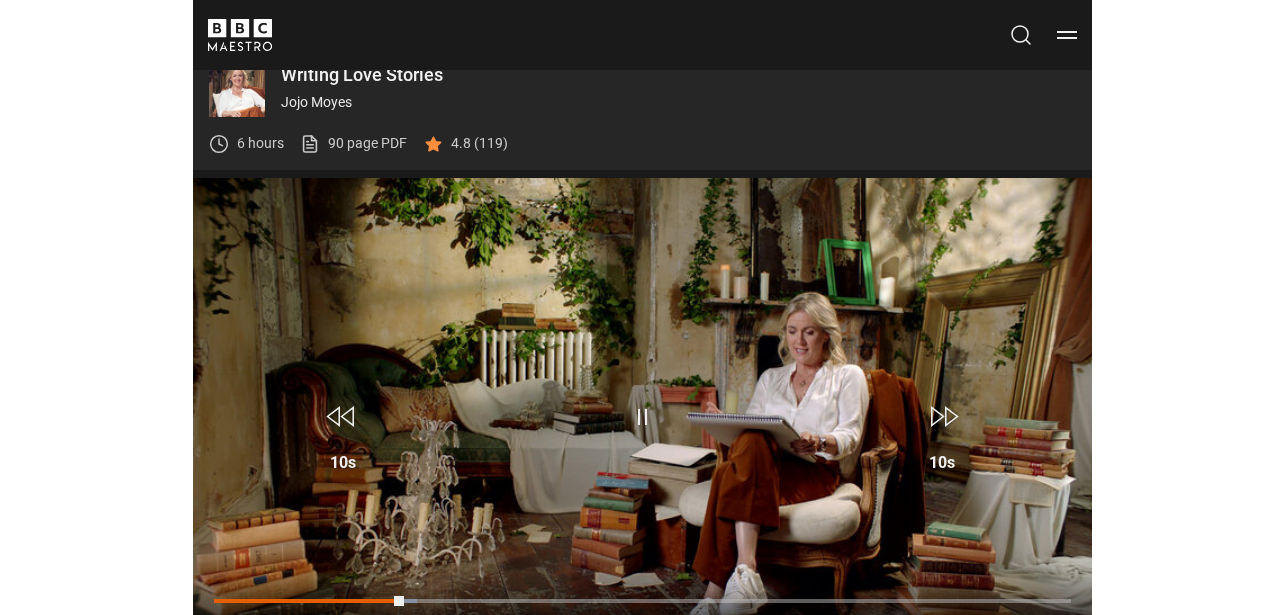 scroll, scrollTop: 681, scrollLeft: 0, axis: vertical 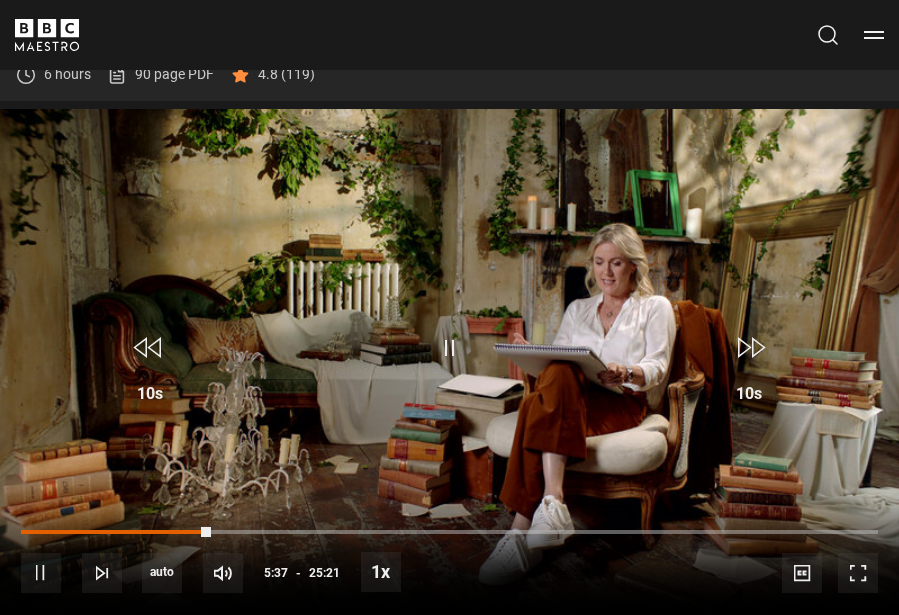 click at bounding box center [449, 362] 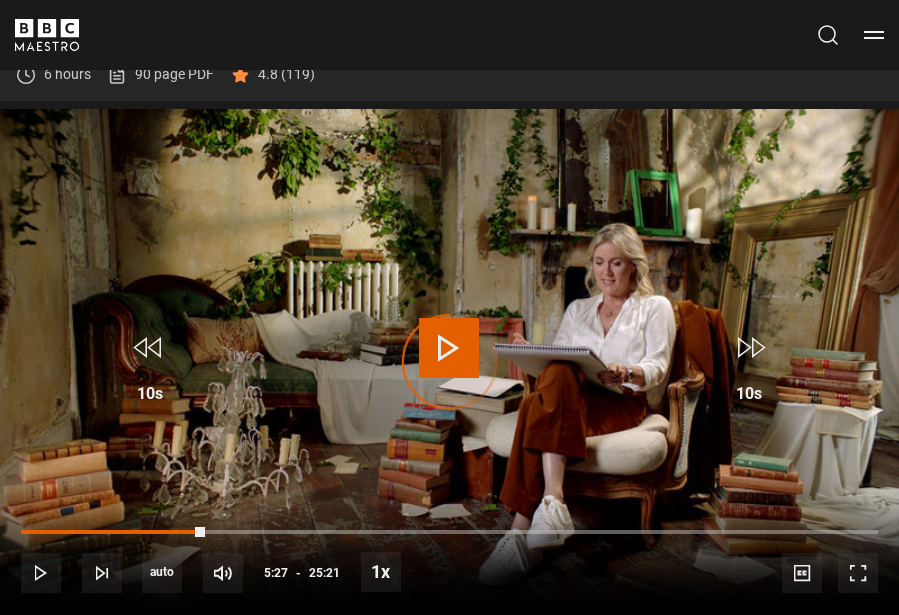 click at bounding box center [449, 362] 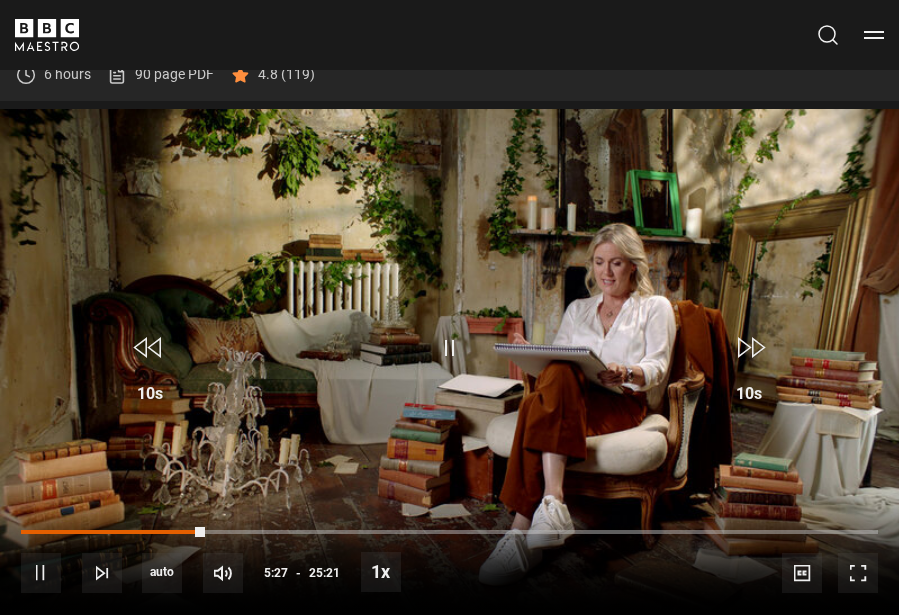 click on "10s Skip Back 10 seconds Pause 10s Skip Forward 10 seconds Loaded :  0.00% 12:46 05:27 Pause Mute Current Time  5:27 - Duration  25:21
Jojo Moyes
Lesson 10
Character
1x Playback Rate 2x 1.5x 1x , selected 0.5x auto Quality 360p 720p 1080p 2160p Auto , selected Captions captions off , selected English  Captions" at bounding box center [449, 559] 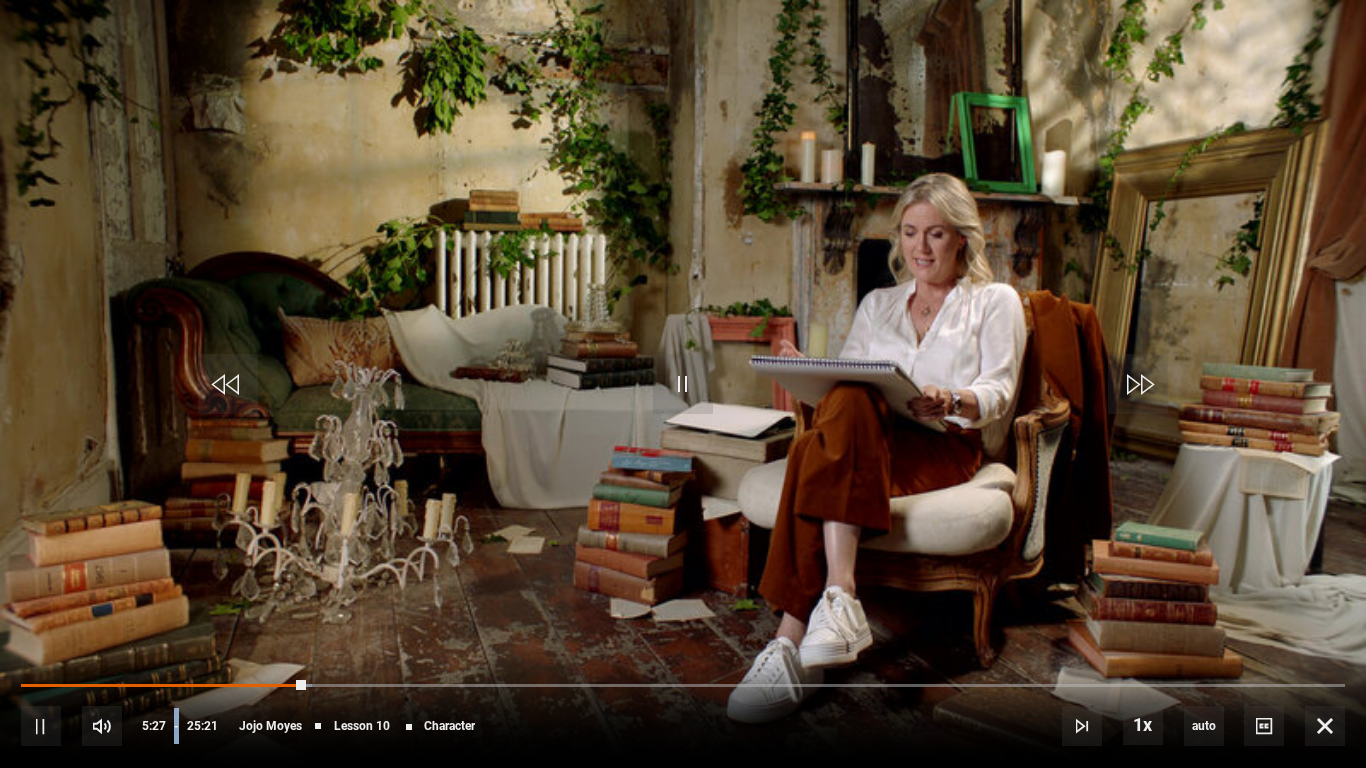 click on "Video Player is loading. Play Lesson Character 10s Skip Back 10 seconds Pause 10s Skip Forward 10 seconds Loaded :  22.02% 12:46 05:27 Pause Mute Current Time  5:27 - Duration  25:21
Jojo Moyes
Lesson 10
Character
1x Playback Rate 2x 1.5x 1x , selected 0.5x auto Quality 360p 720p 1080p 2160p Auto , selected Captions captions off , selected English  Captions This is a modal window.
Lesson Completed
Up next
Dialogue
Cancel
Do you want to save this lesson?
Saved
Rewatch" at bounding box center (683, 384) 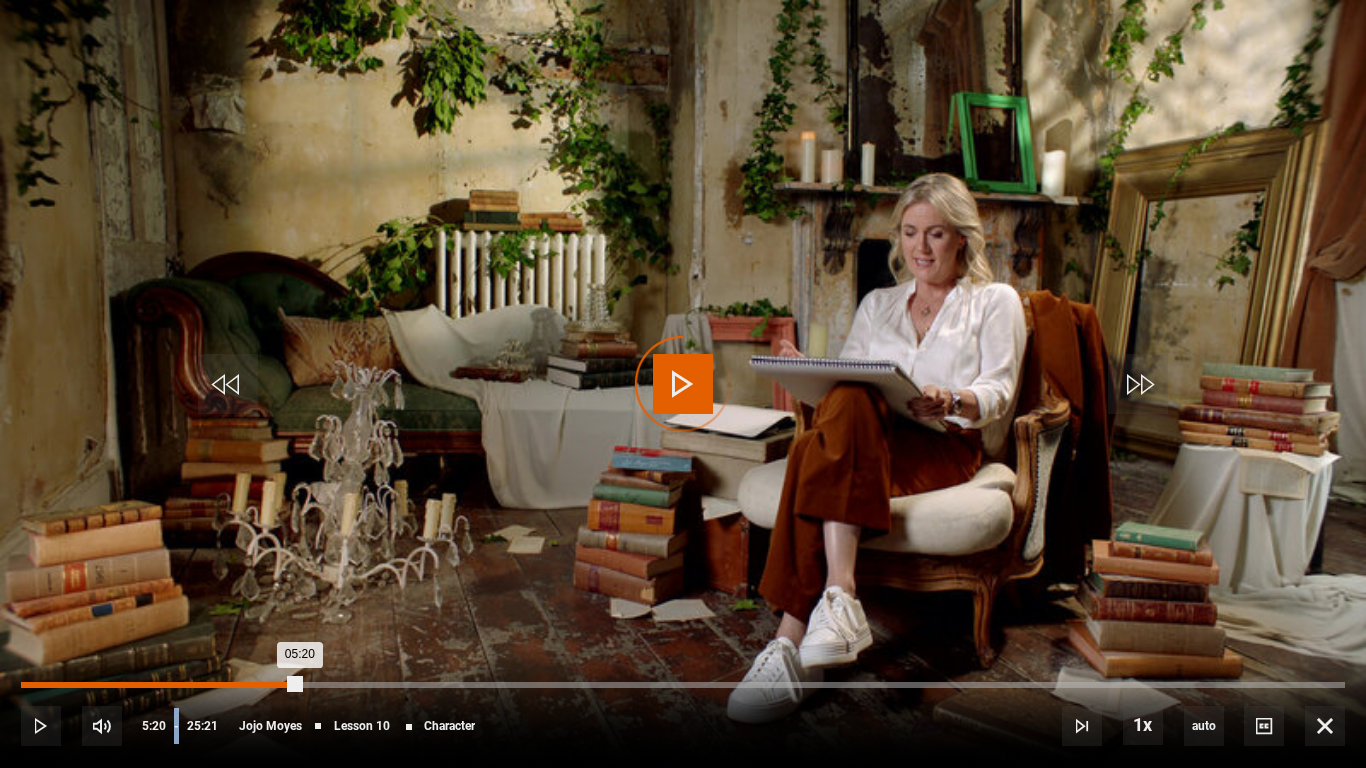 drag, startPoint x: 300, startPoint y: 688, endPoint x: 151, endPoint y: 686, distance: 149.01343 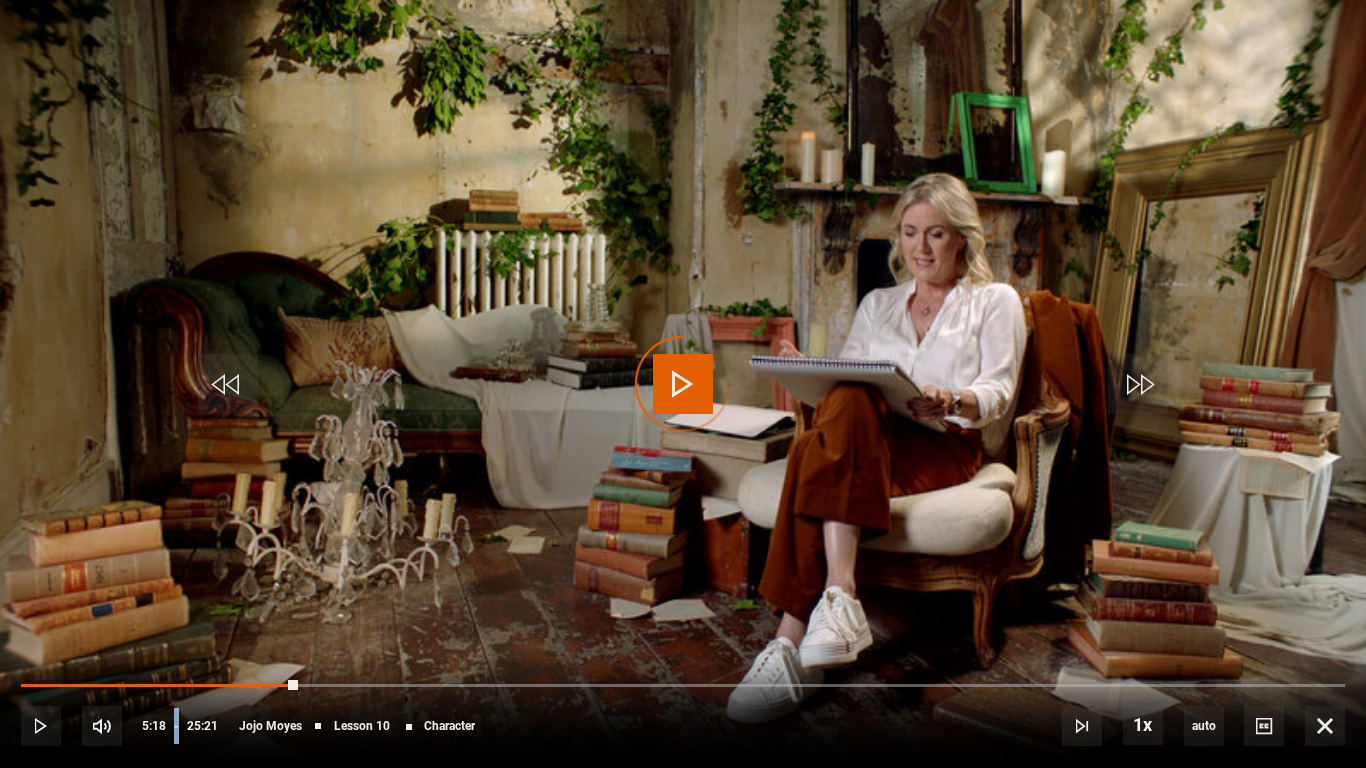 drag, startPoint x: 298, startPoint y: 682, endPoint x: 201, endPoint y: 676, distance: 97.18539 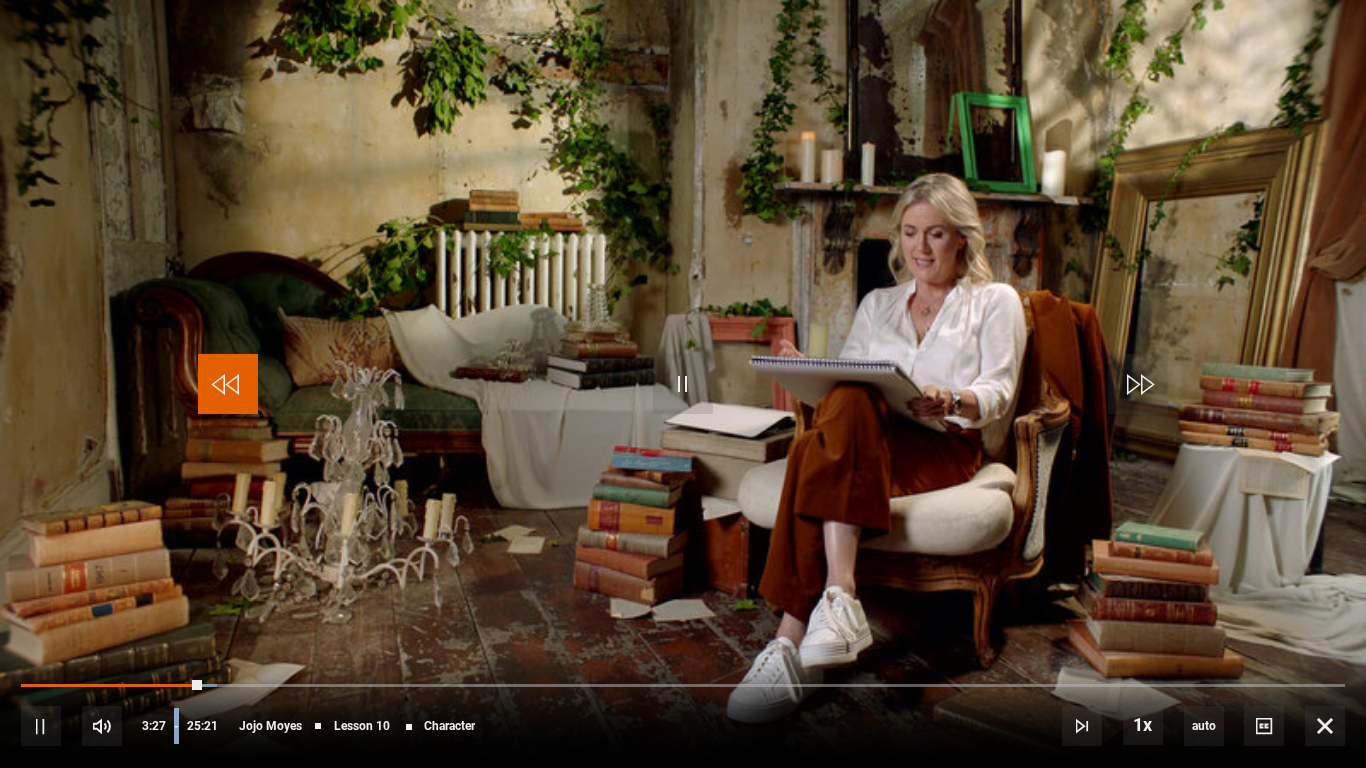 click at bounding box center [228, 384] 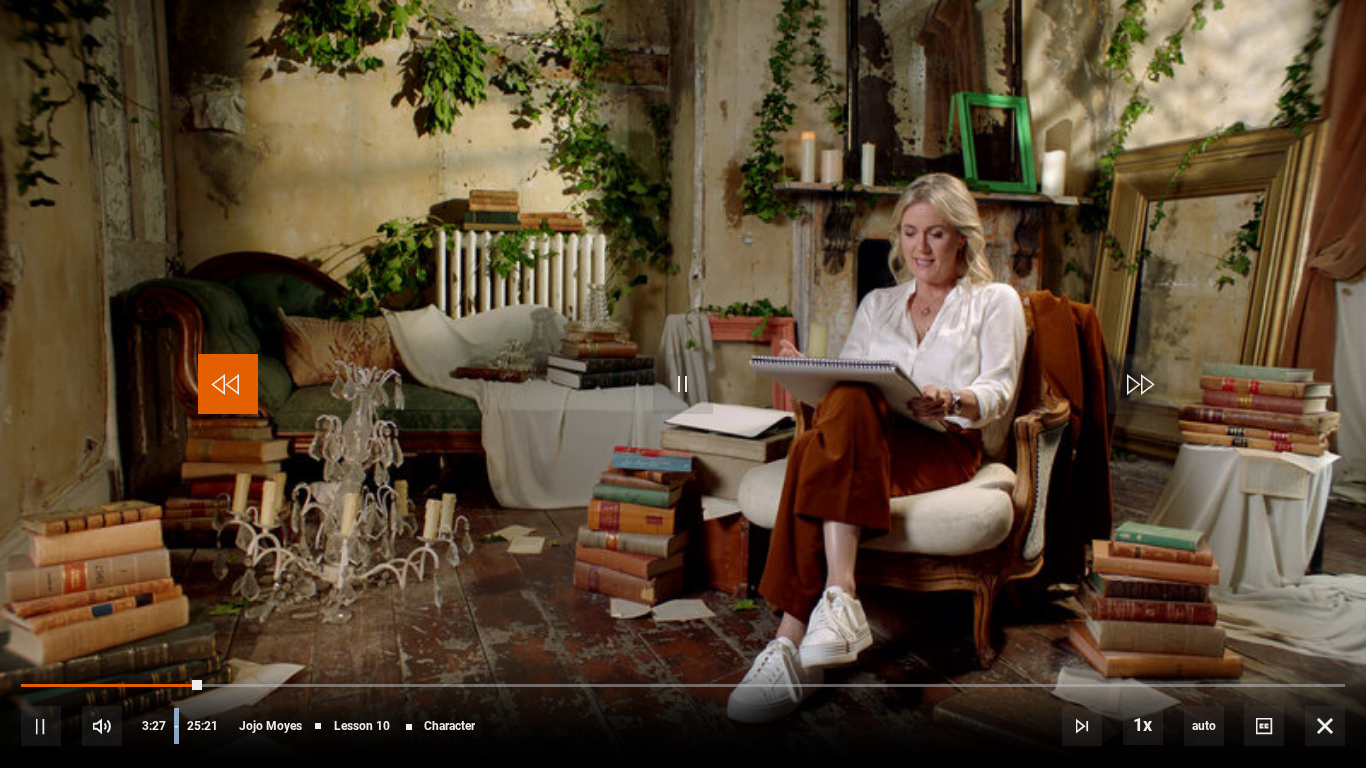 click at bounding box center [228, 384] 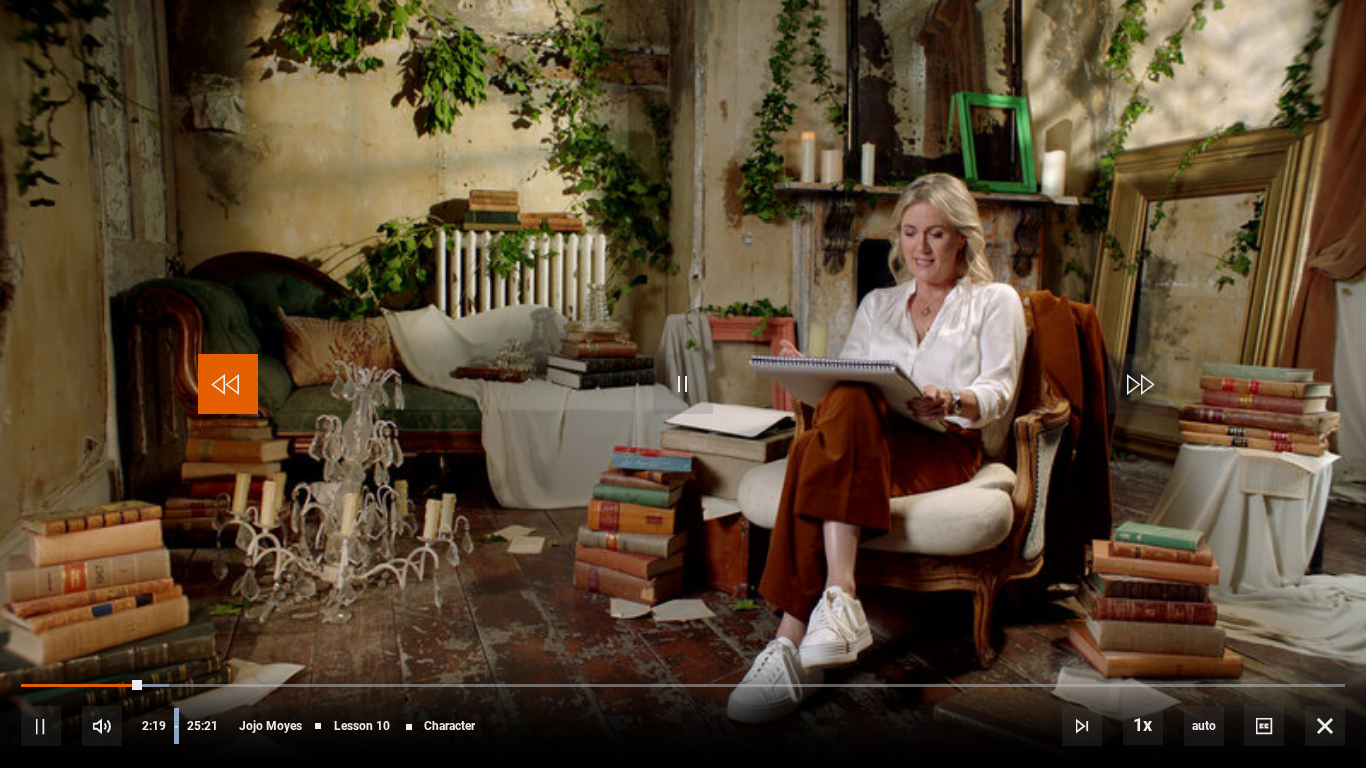 click at bounding box center [228, 384] 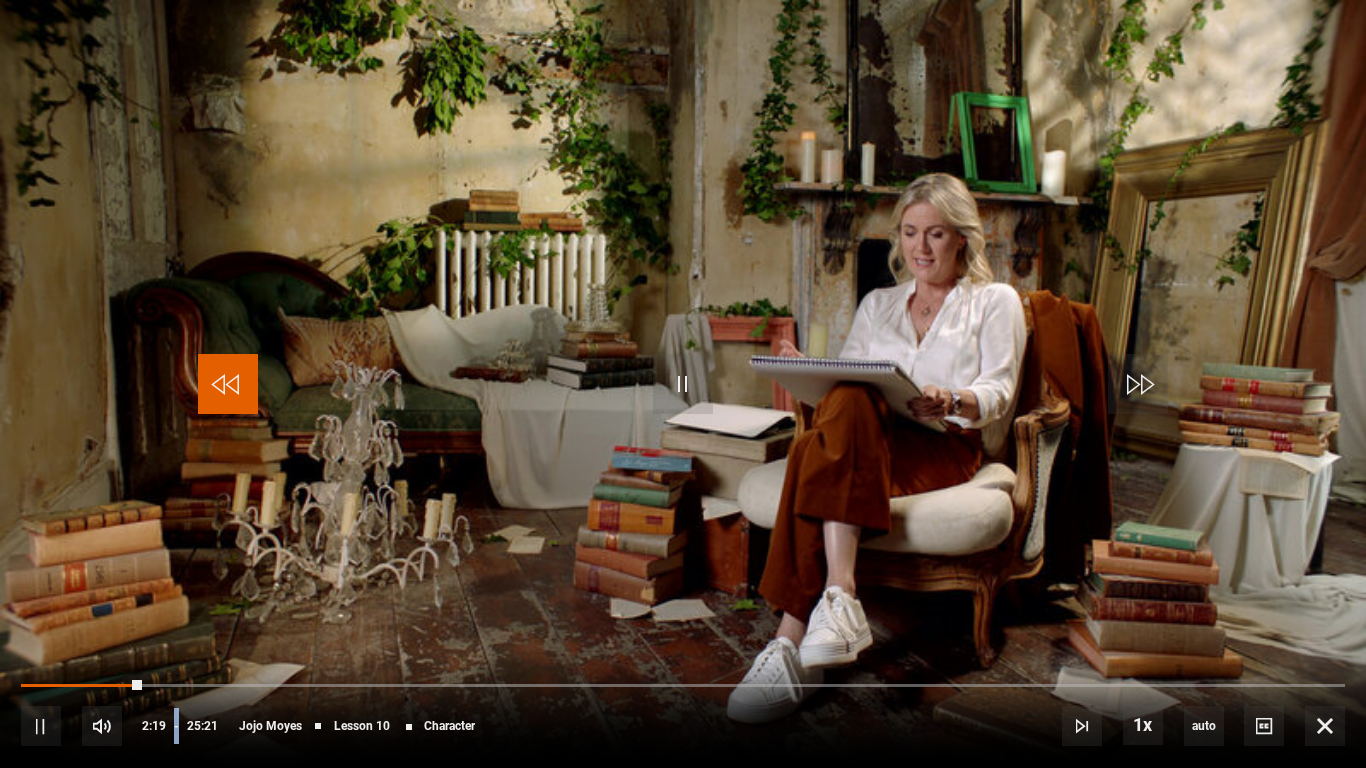 click at bounding box center (228, 384) 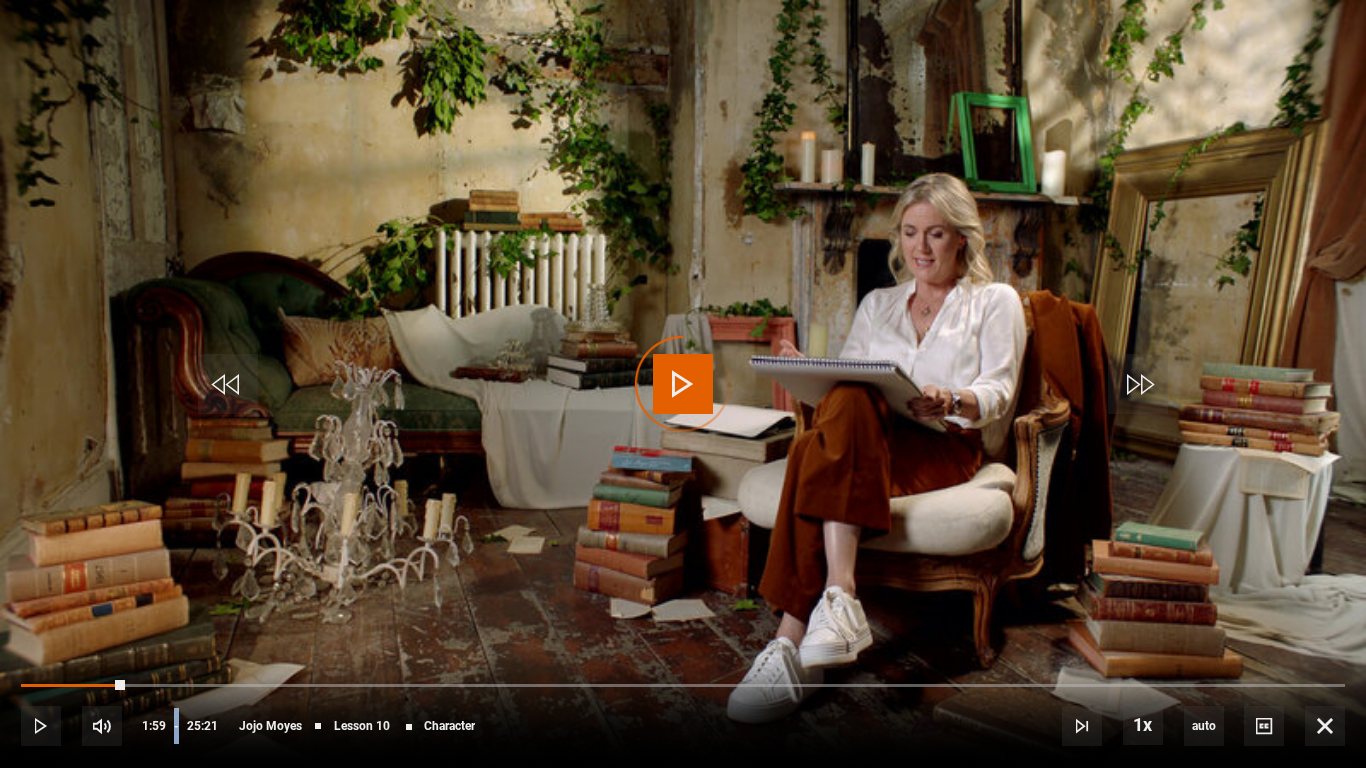drag, startPoint x: 129, startPoint y: 685, endPoint x: 24, endPoint y: 676, distance: 105.38501 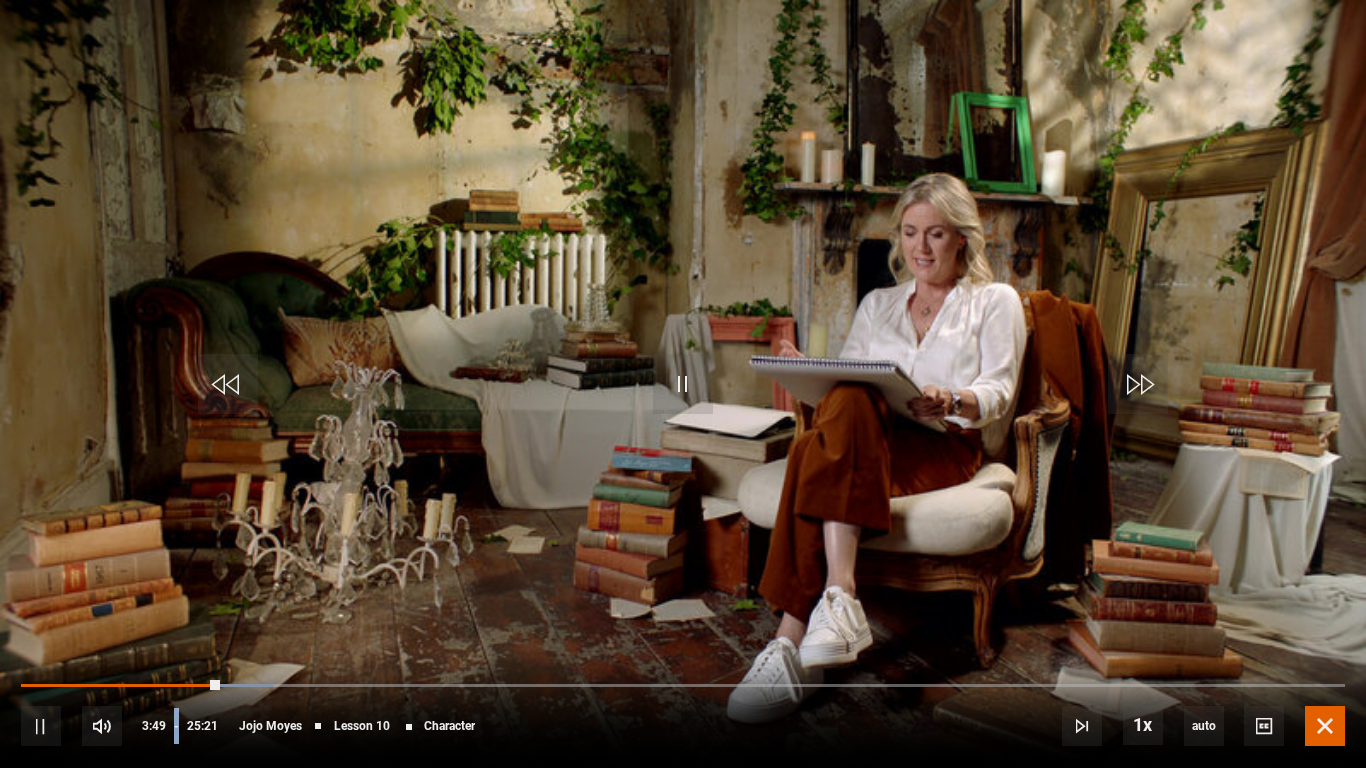 click at bounding box center (1325, 726) 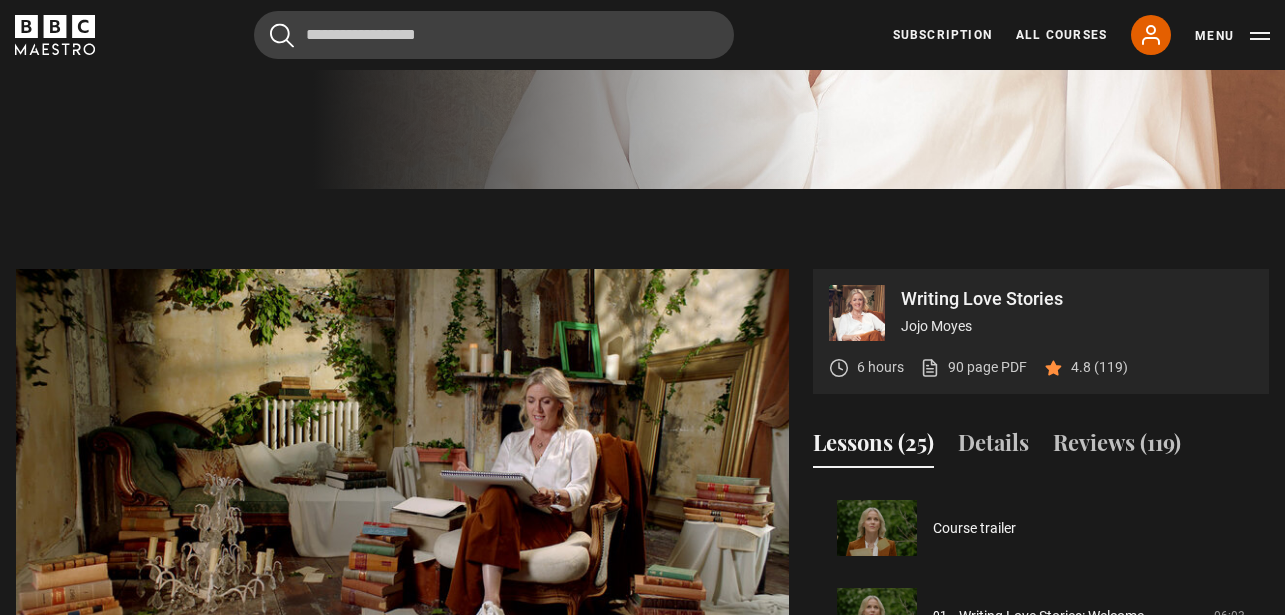 click on "Lessons (25)" at bounding box center [873, 447] 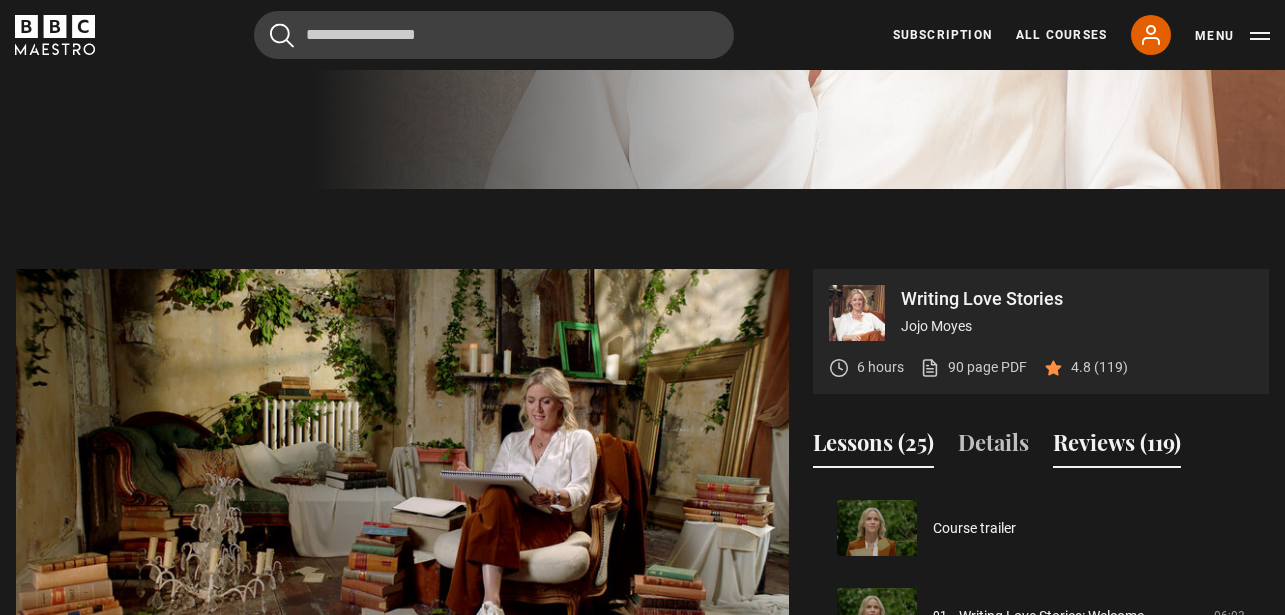 click on "Reviews (119)" at bounding box center (1117, 447) 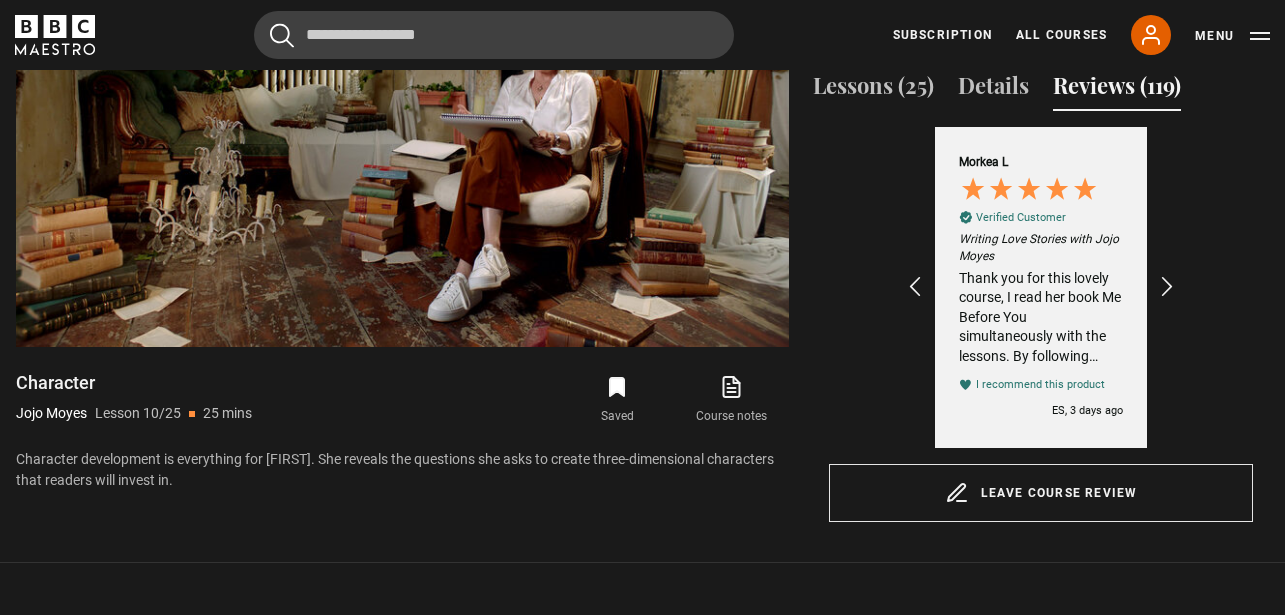 scroll, scrollTop: 1056, scrollLeft: 0, axis: vertical 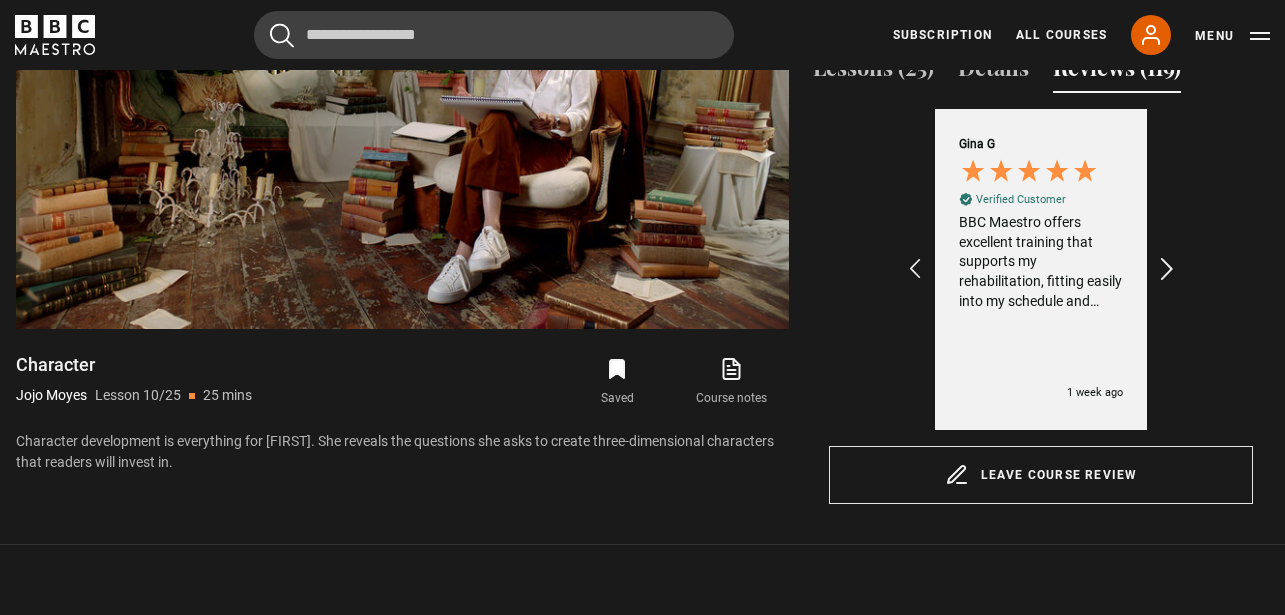 click at bounding box center [1168, 270] 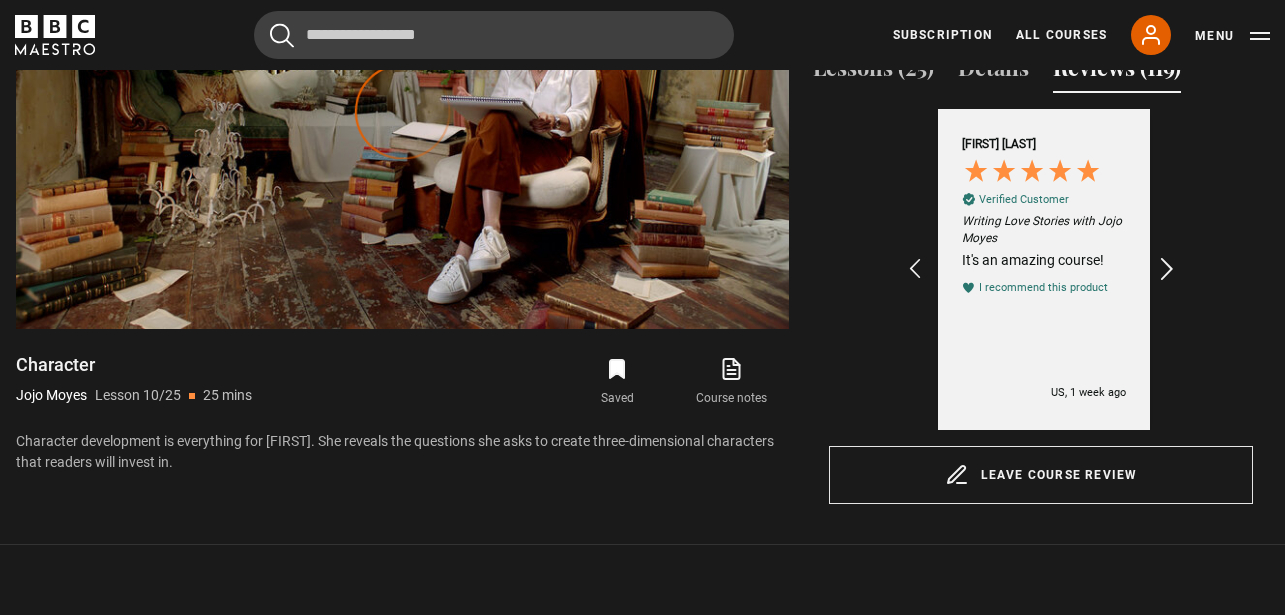 scroll, scrollTop: 0, scrollLeft: 464, axis: horizontal 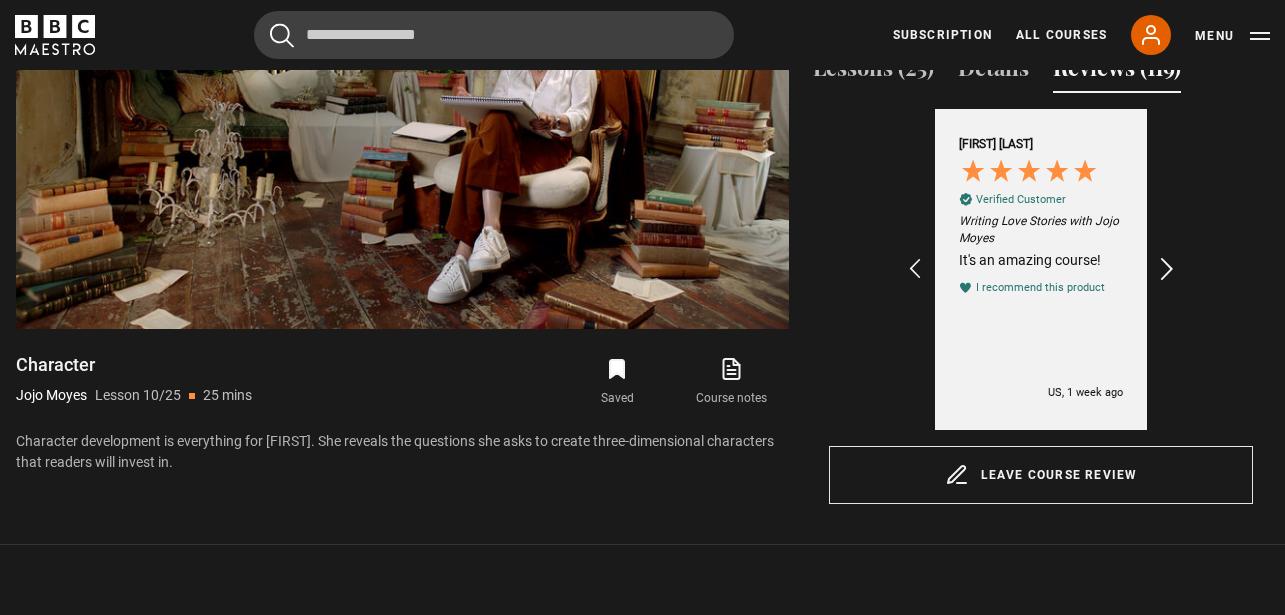 click at bounding box center (1168, 270) 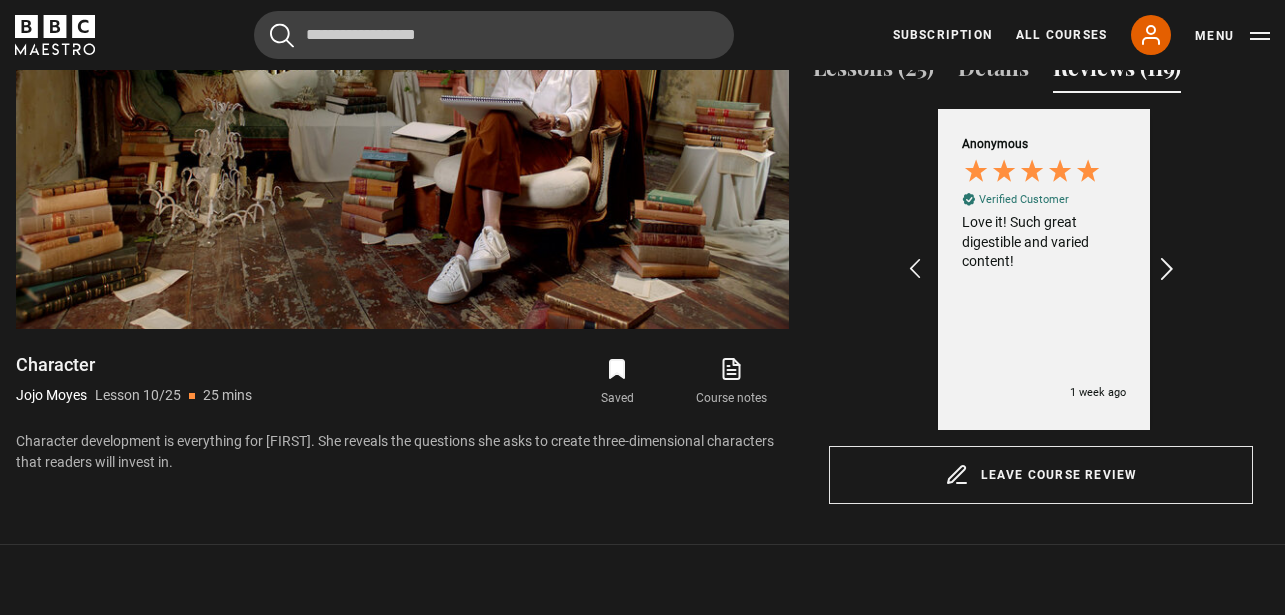 scroll, scrollTop: 0, scrollLeft: 696, axis: horizontal 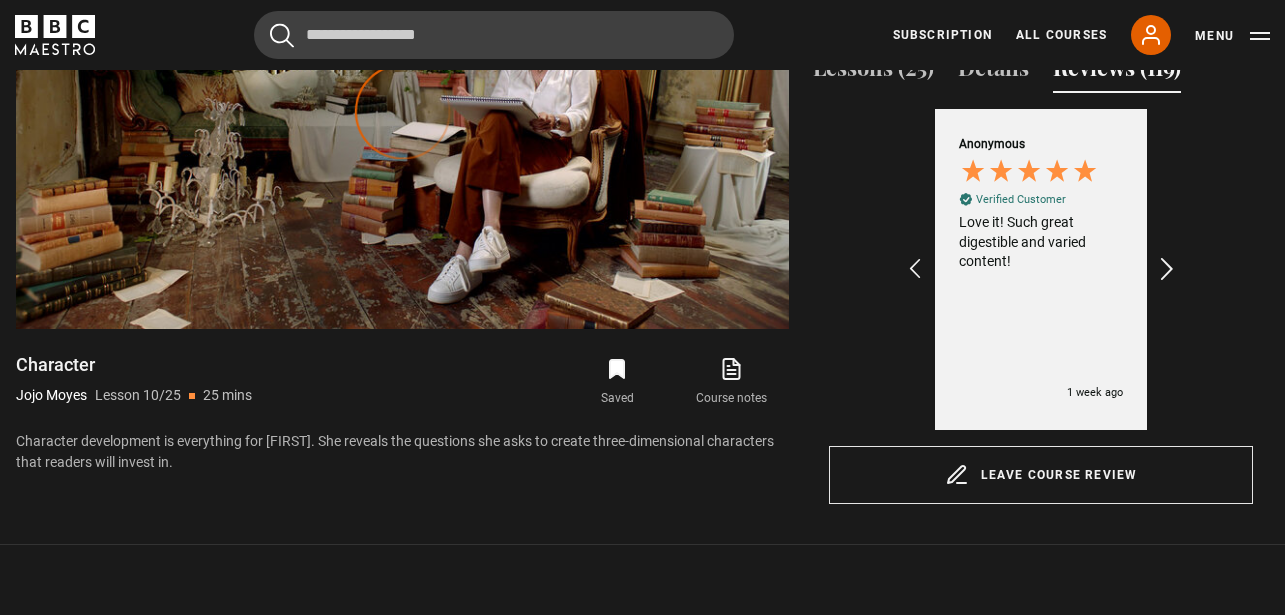 click at bounding box center (1168, 270) 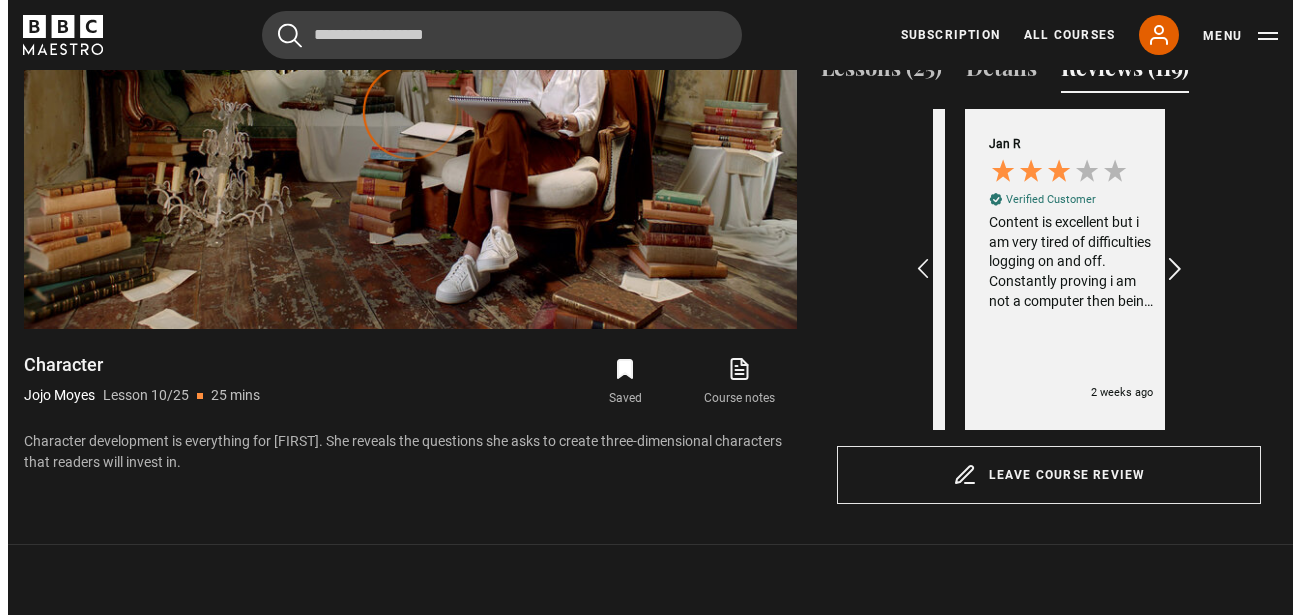 scroll, scrollTop: 0, scrollLeft: 928, axis: horizontal 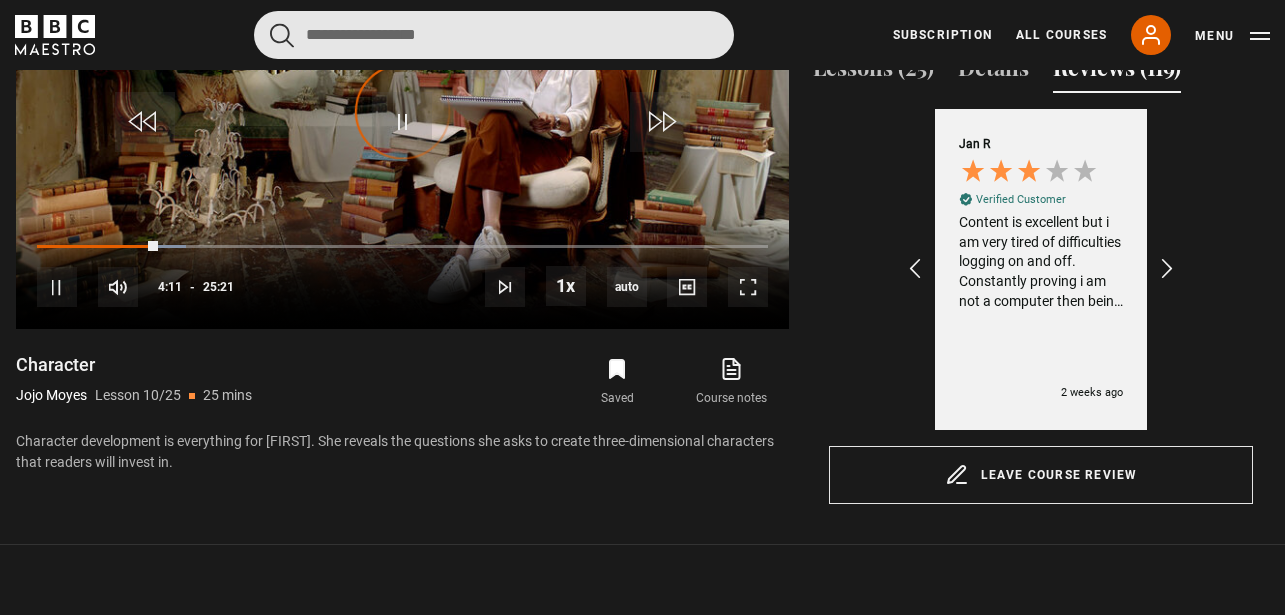 click at bounding box center [494, 35] 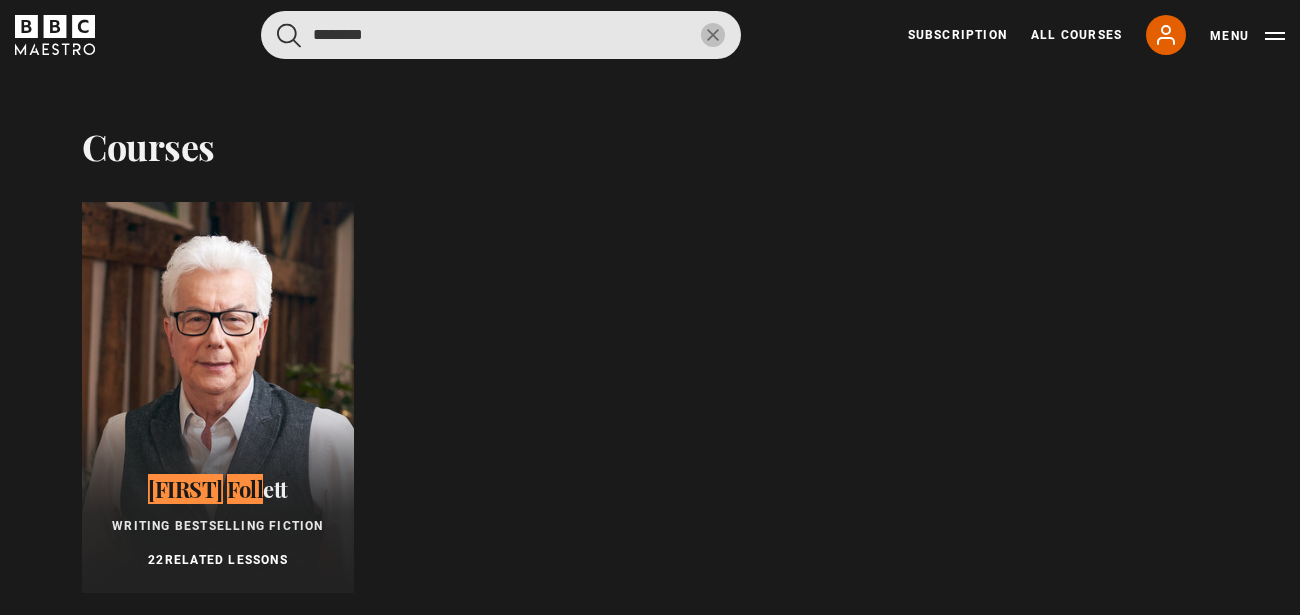 scroll, scrollTop: 0, scrollLeft: 1160, axis: horizontal 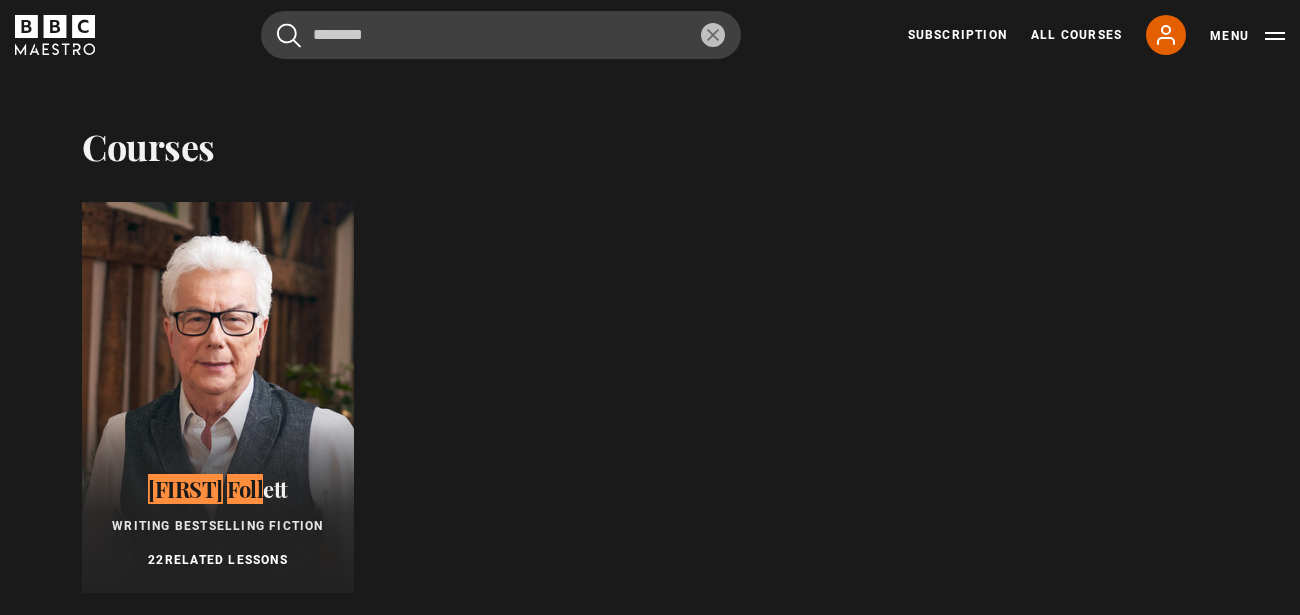 click on "Ken   Foll ett Writing Bestselling Fiction 22  Related Lessons" at bounding box center (218, 523) 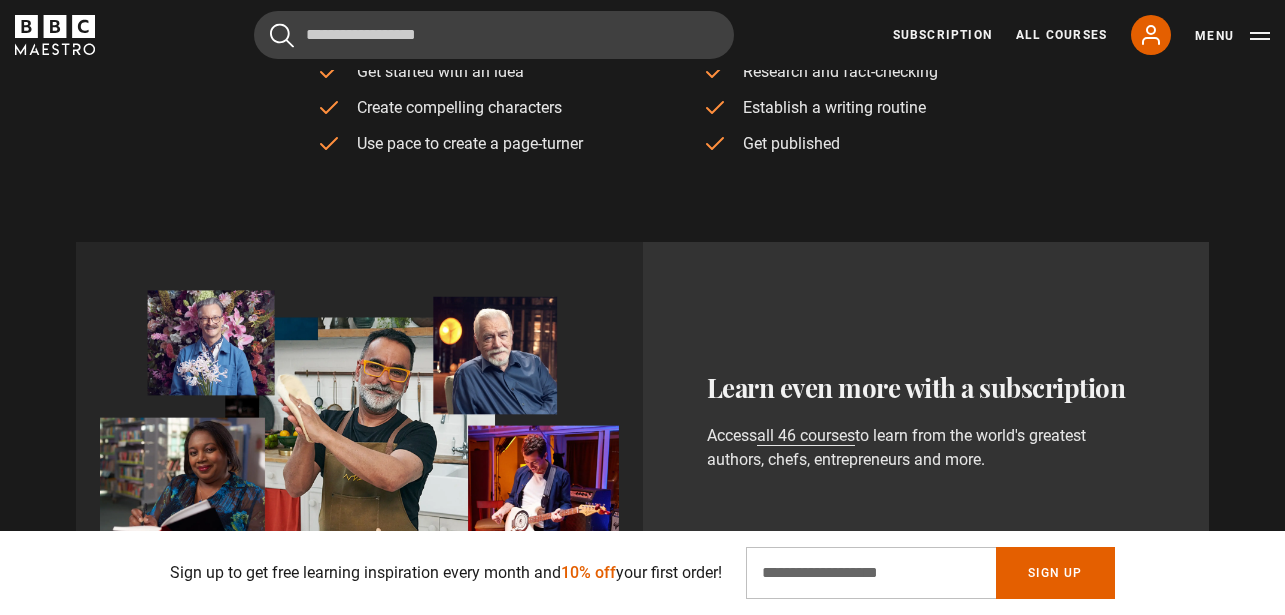 scroll, scrollTop: 1026, scrollLeft: 0, axis: vertical 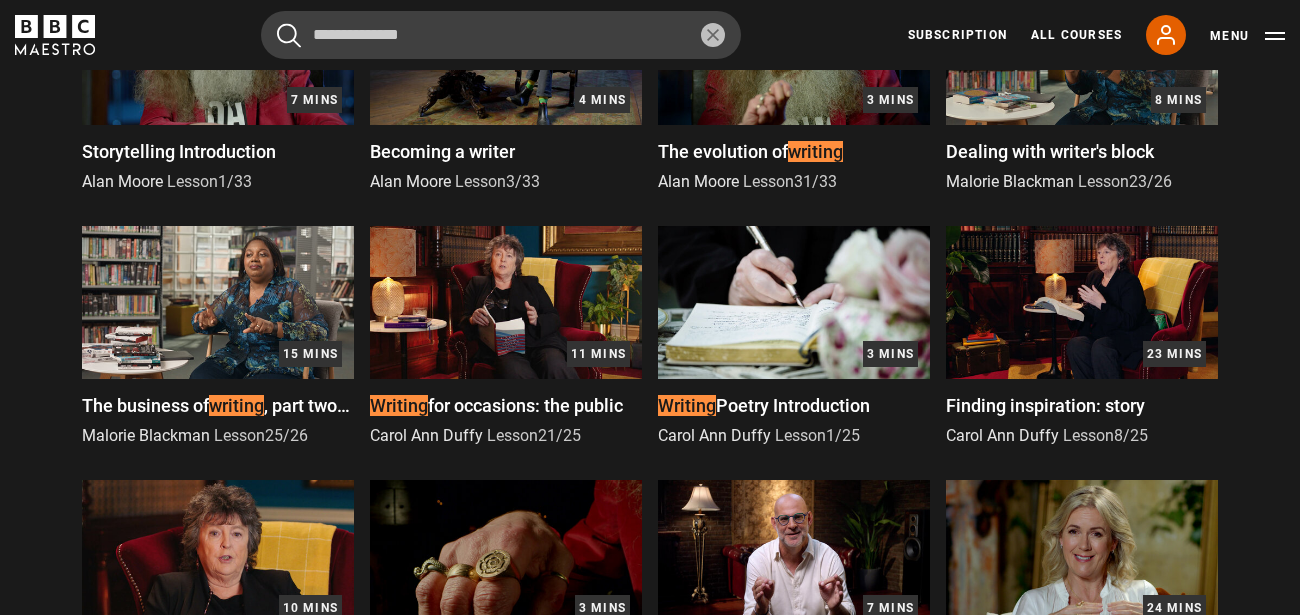 type on "**********" 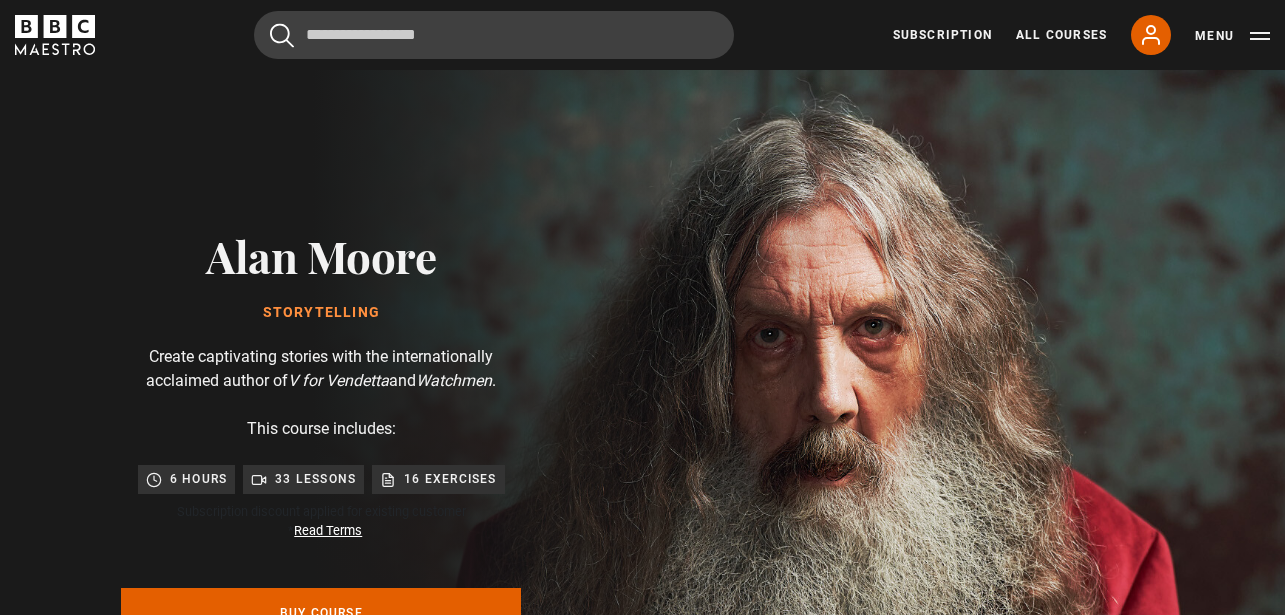 scroll, scrollTop: 0, scrollLeft: 0, axis: both 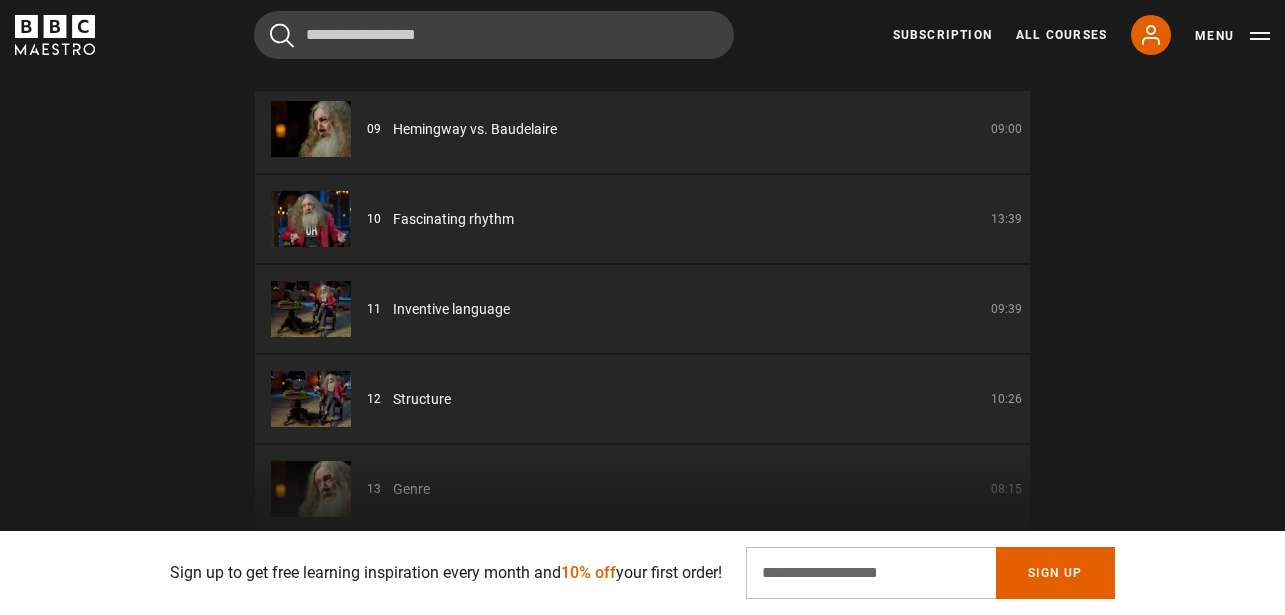 drag, startPoint x: 1039, startPoint y: 277, endPoint x: 1047, endPoint y: 311, distance: 34.928497 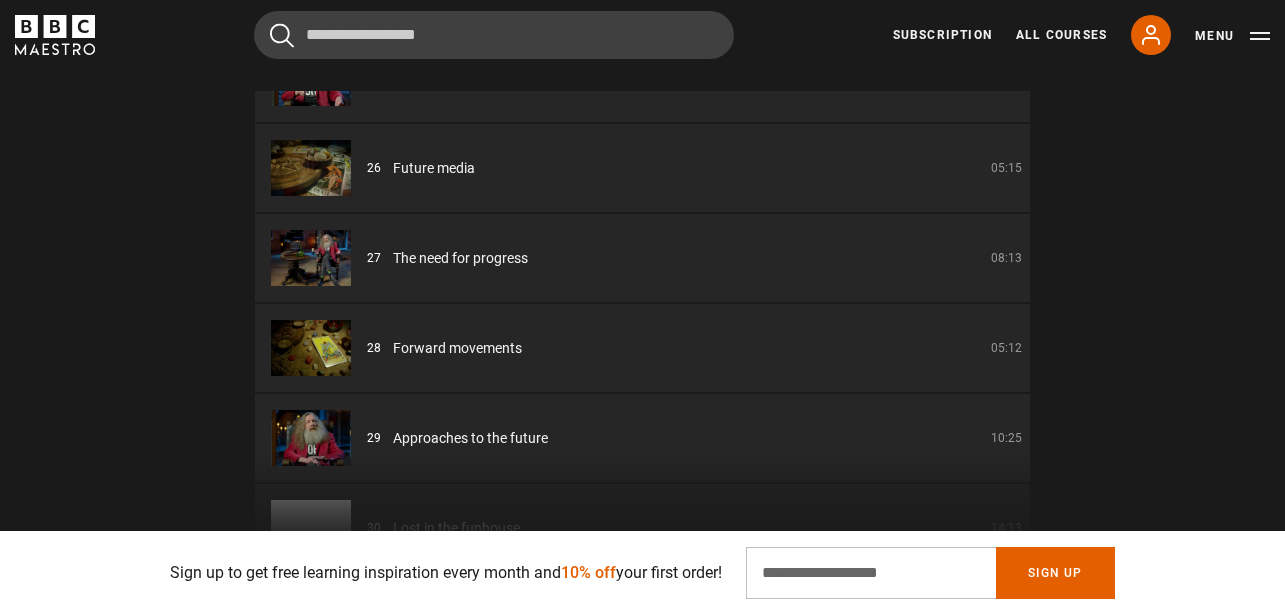 scroll, scrollTop: 2237, scrollLeft: 0, axis: vertical 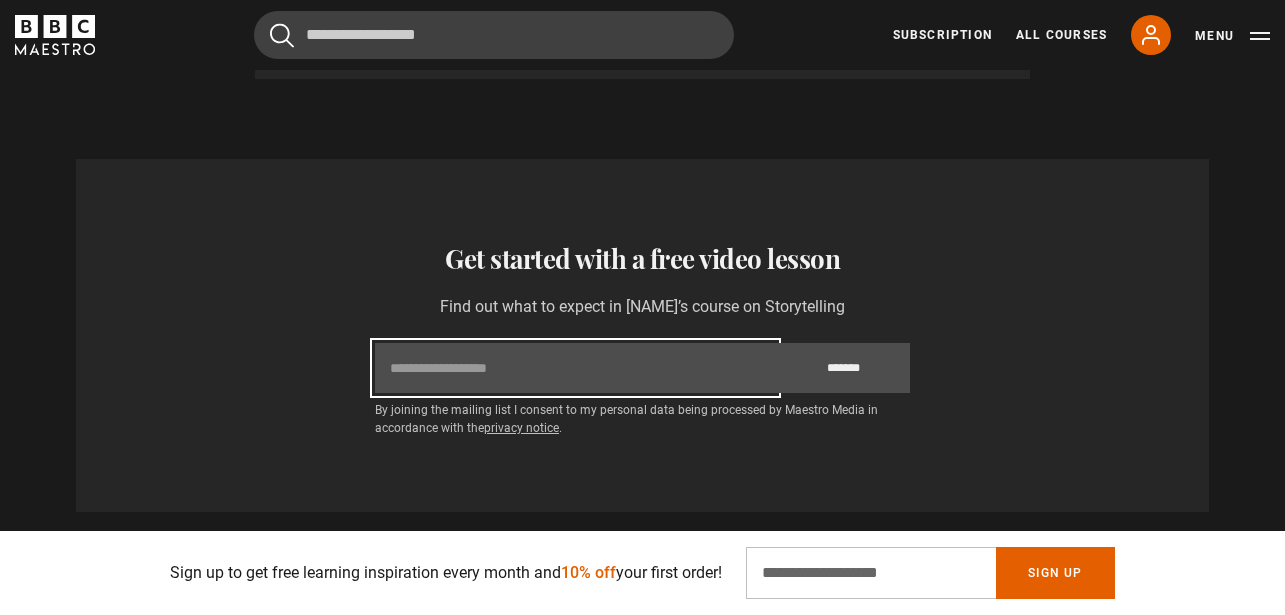 click on "Email" at bounding box center (575, 368) 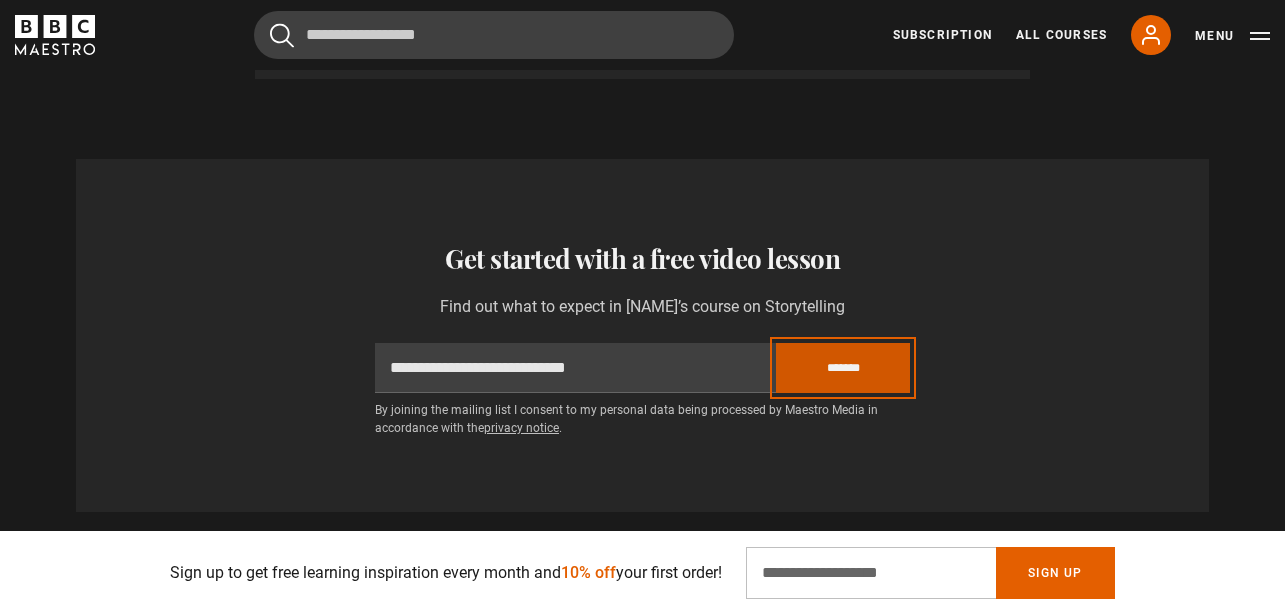 click on "*******" at bounding box center (843, 368) 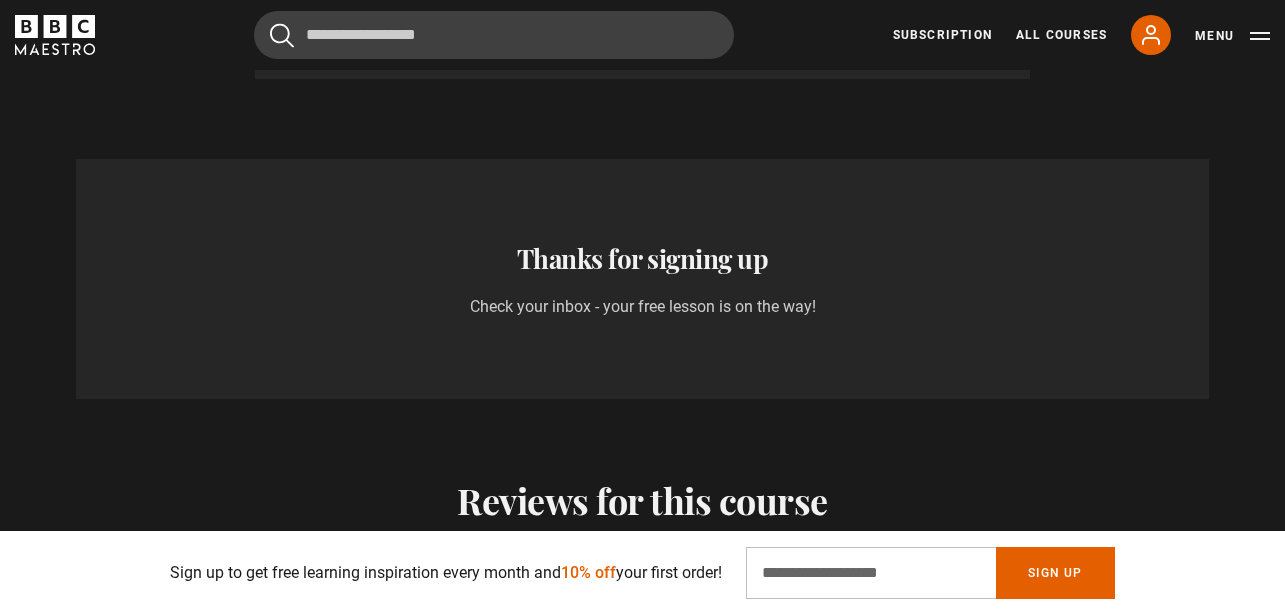 scroll, scrollTop: 0, scrollLeft: 1827, axis: horizontal 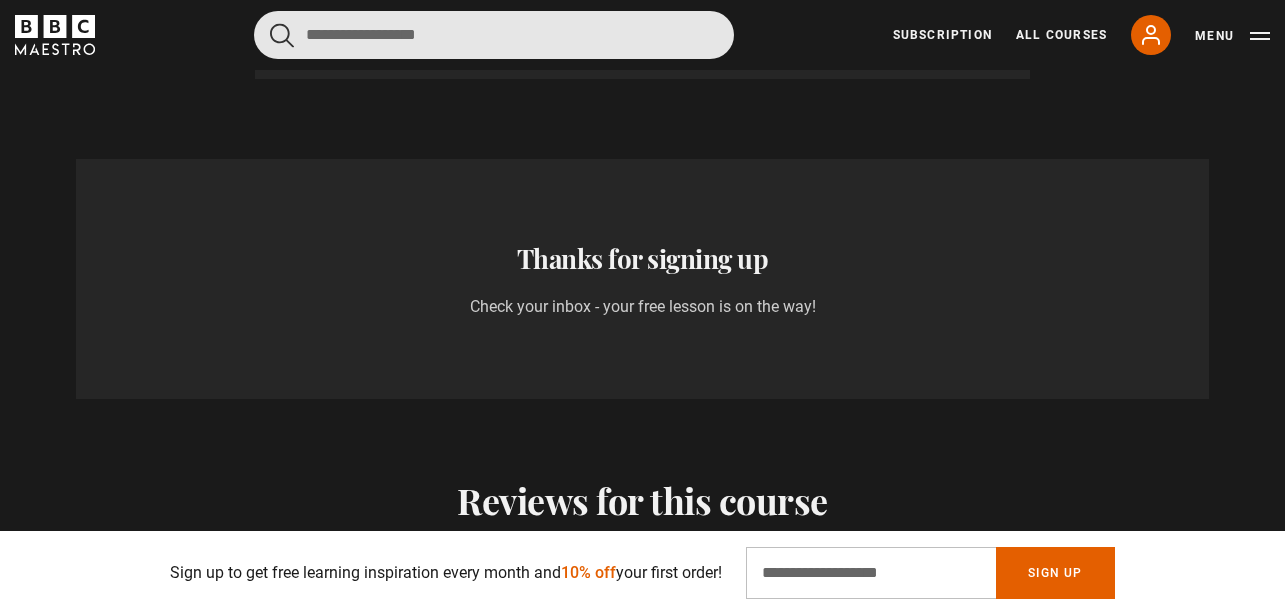 click at bounding box center [494, 35] 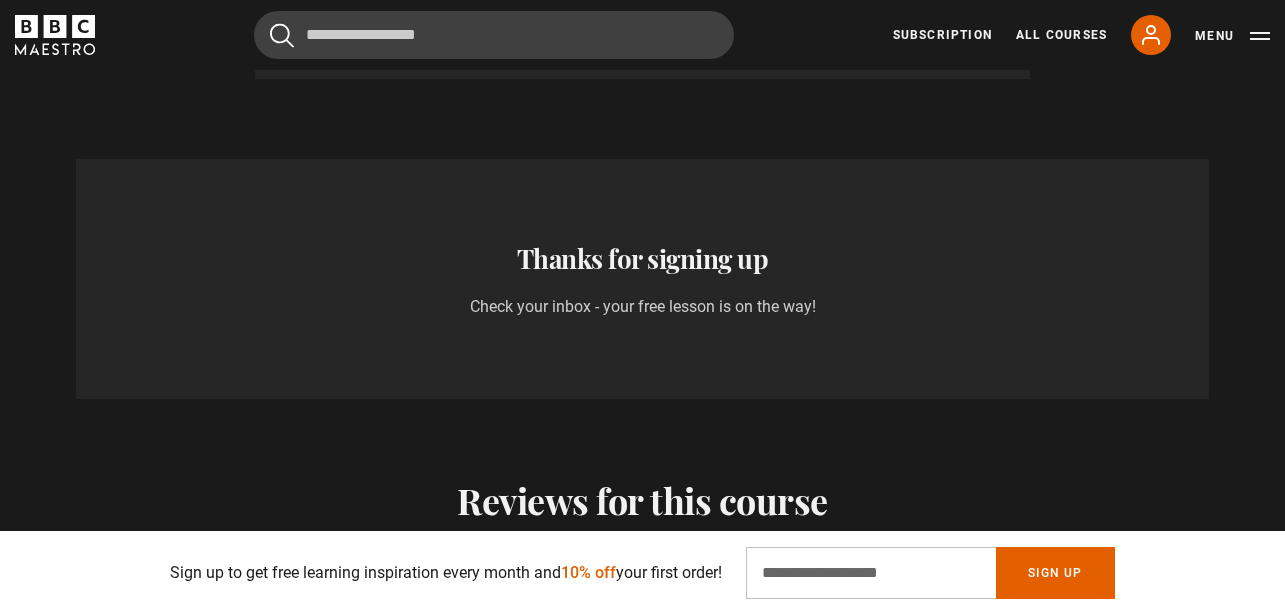 click on "Subscription
All Courses
My Account
Search
Menu" at bounding box center [1081, 35] 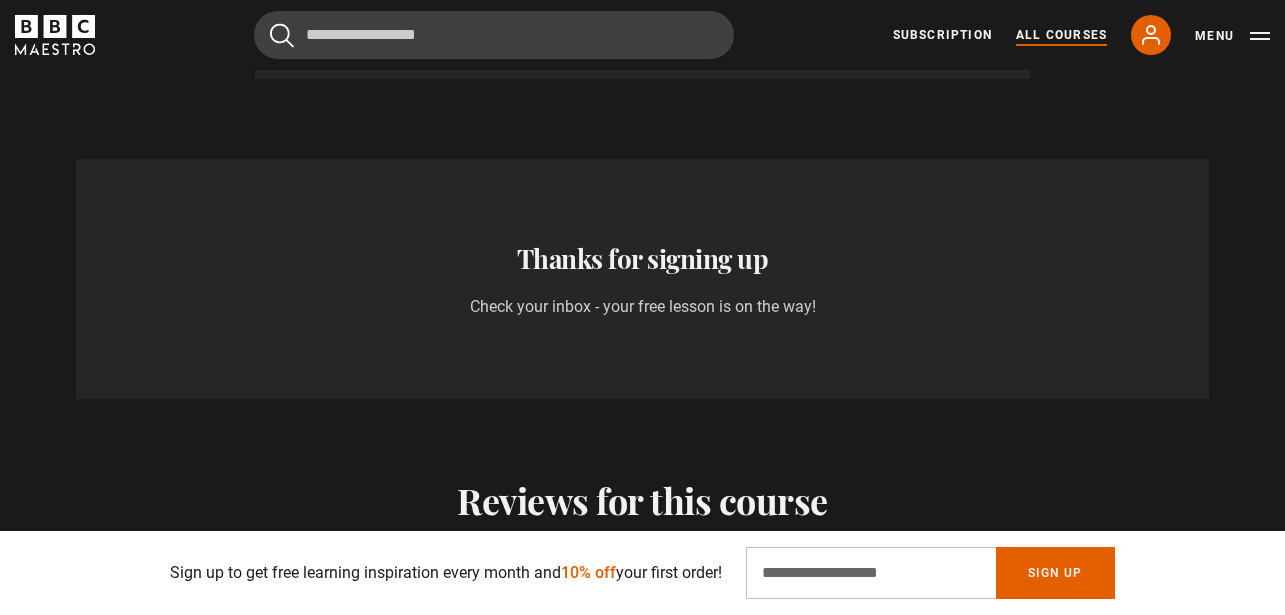 click on "All Courses" at bounding box center (1061, 35) 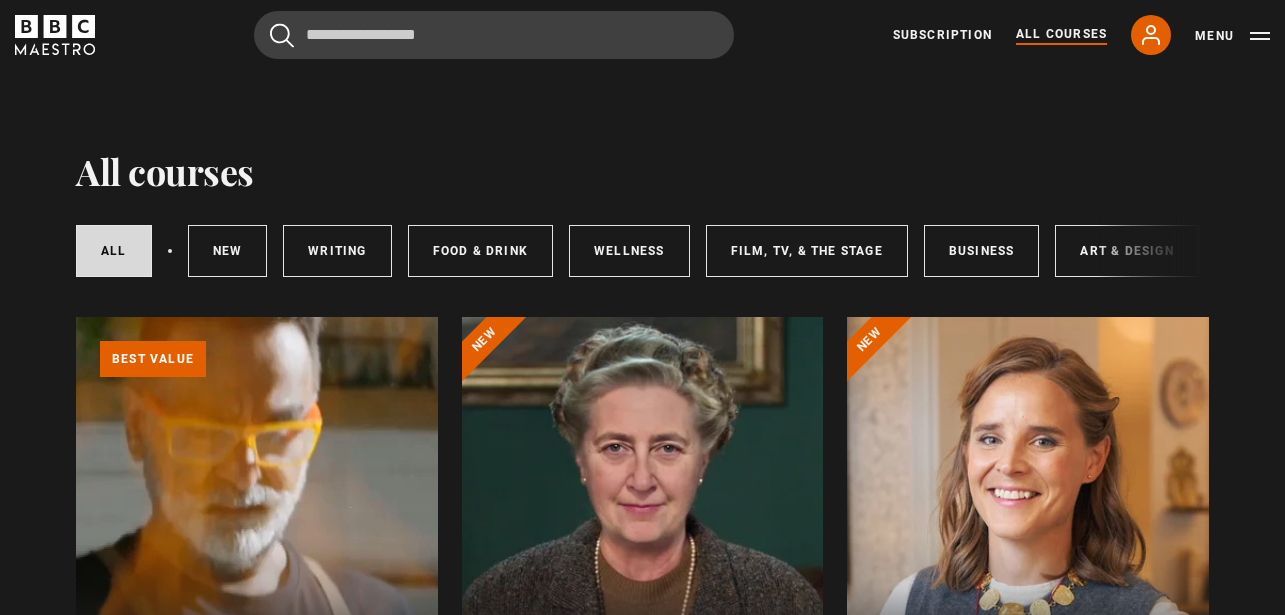 scroll, scrollTop: 0, scrollLeft: 0, axis: both 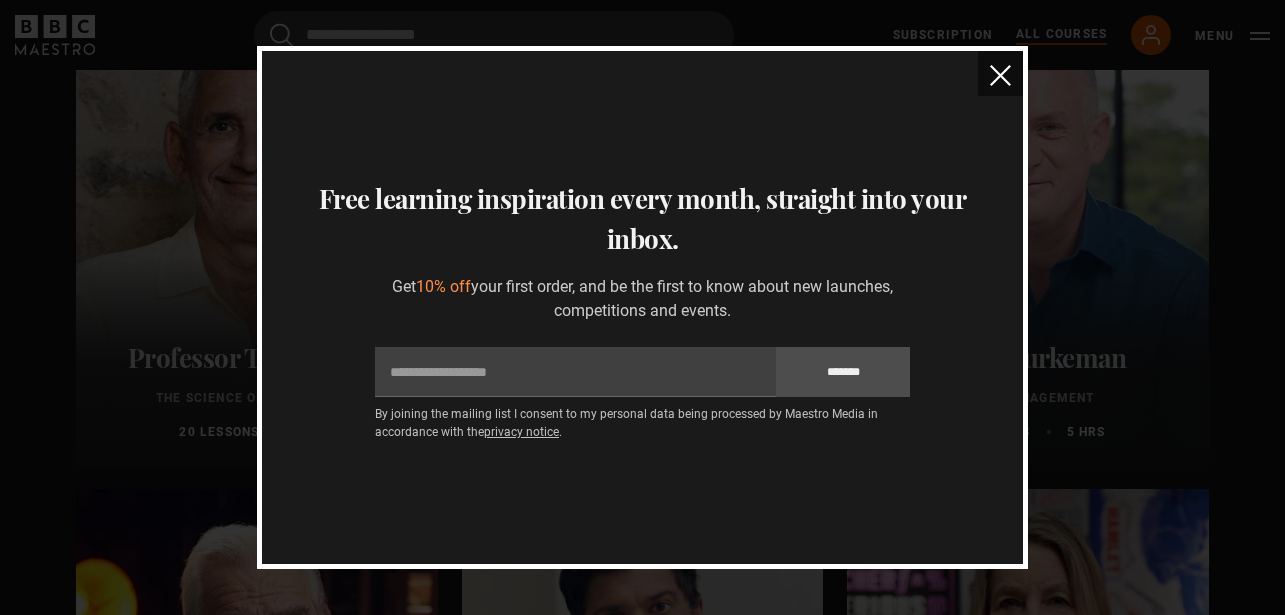 click at bounding box center [1000, 75] 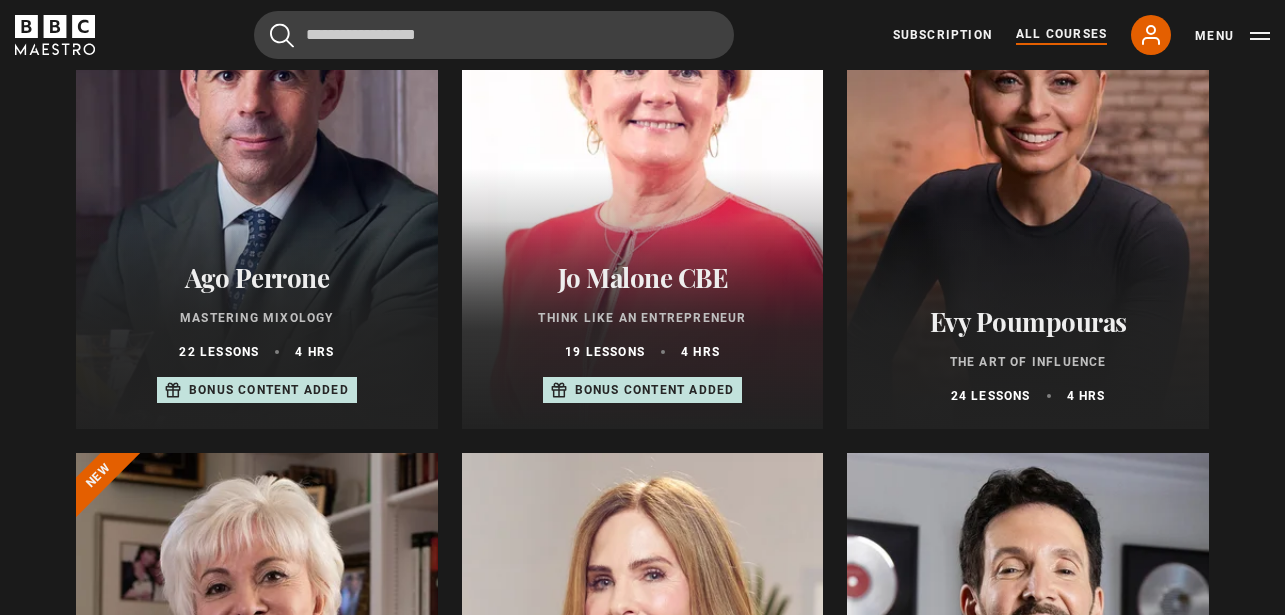 scroll, scrollTop: 0, scrollLeft: 0, axis: both 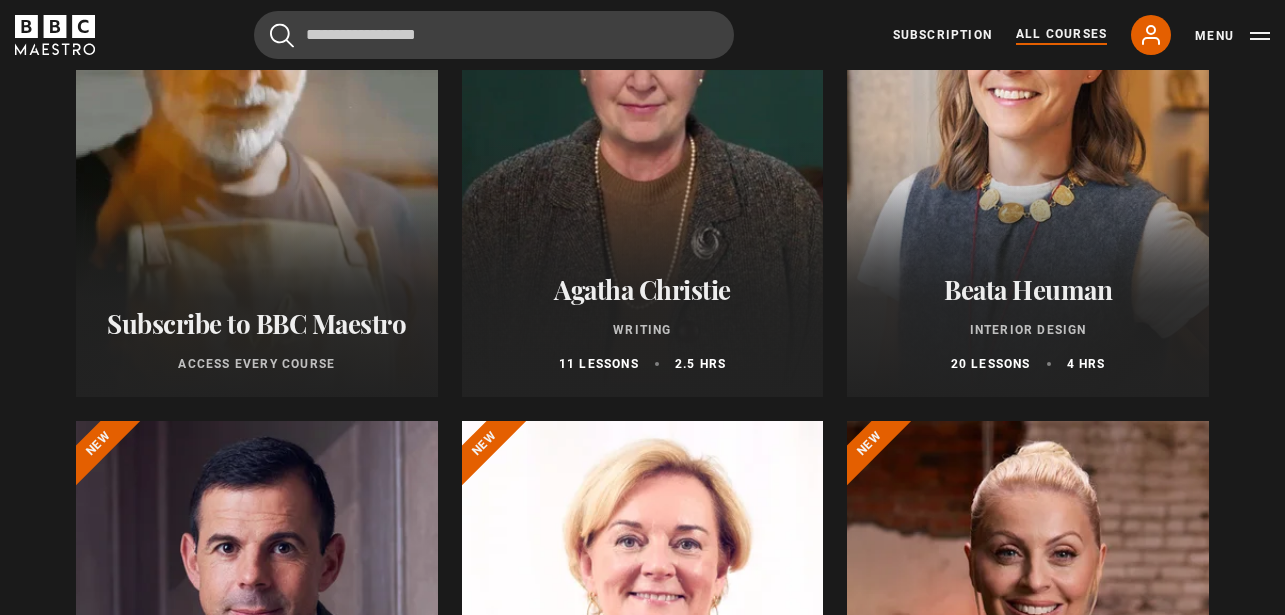click on "Learn more   about BBC Maestro" at bounding box center [76, -83] 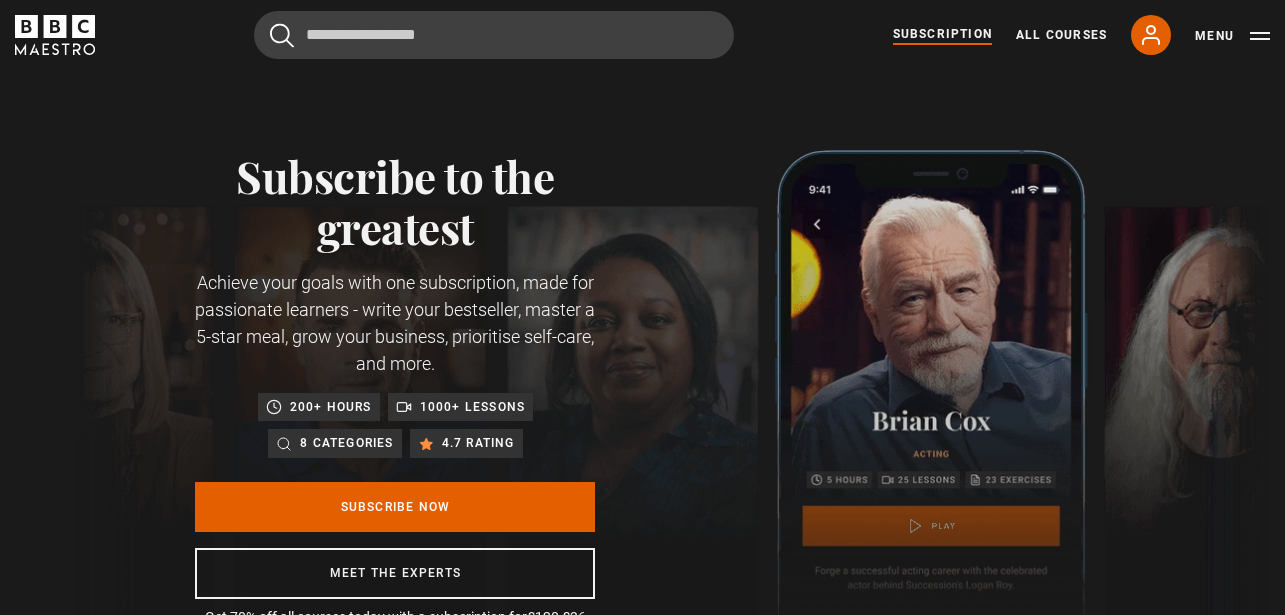 scroll, scrollTop: 0, scrollLeft: 0, axis: both 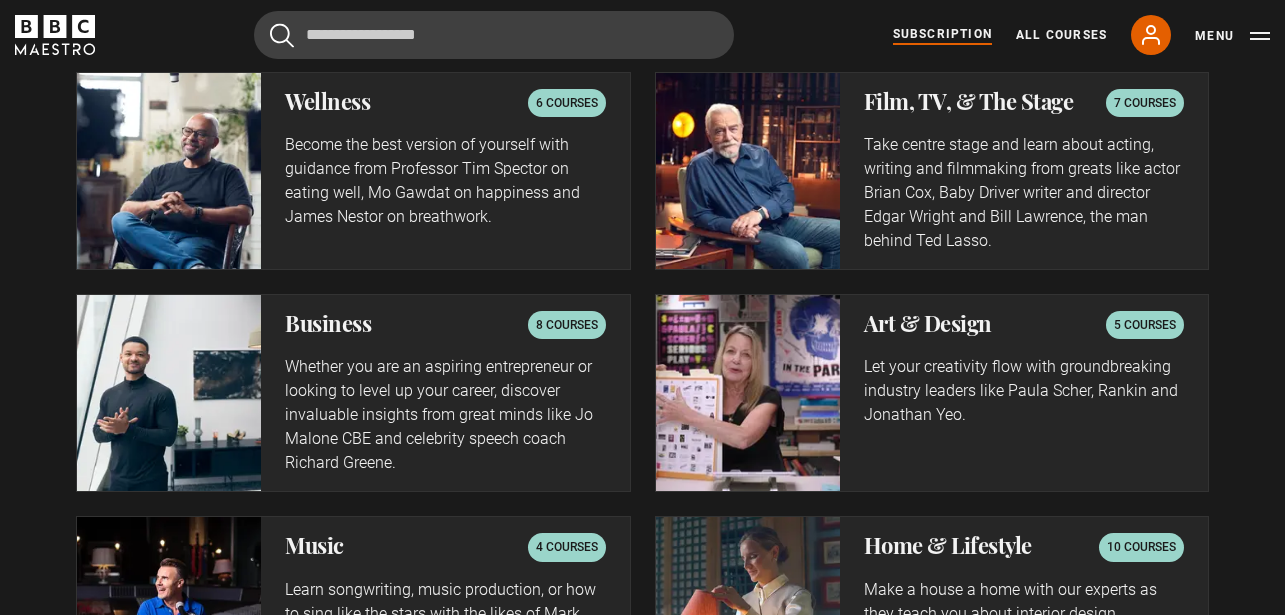 click on "Let your creativity flow with groundbreaking industry leaders like Paula Scher, Rankin and Jonathan Yeo." at bounding box center [1024, 391] 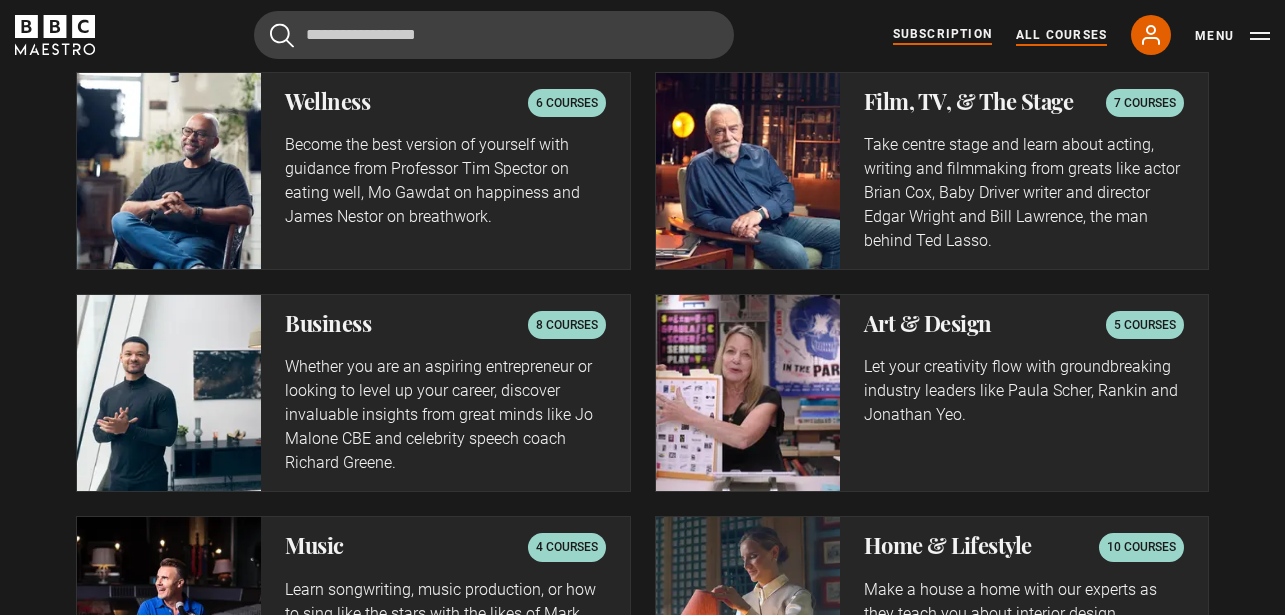 click on "All Courses" at bounding box center (1061, 35) 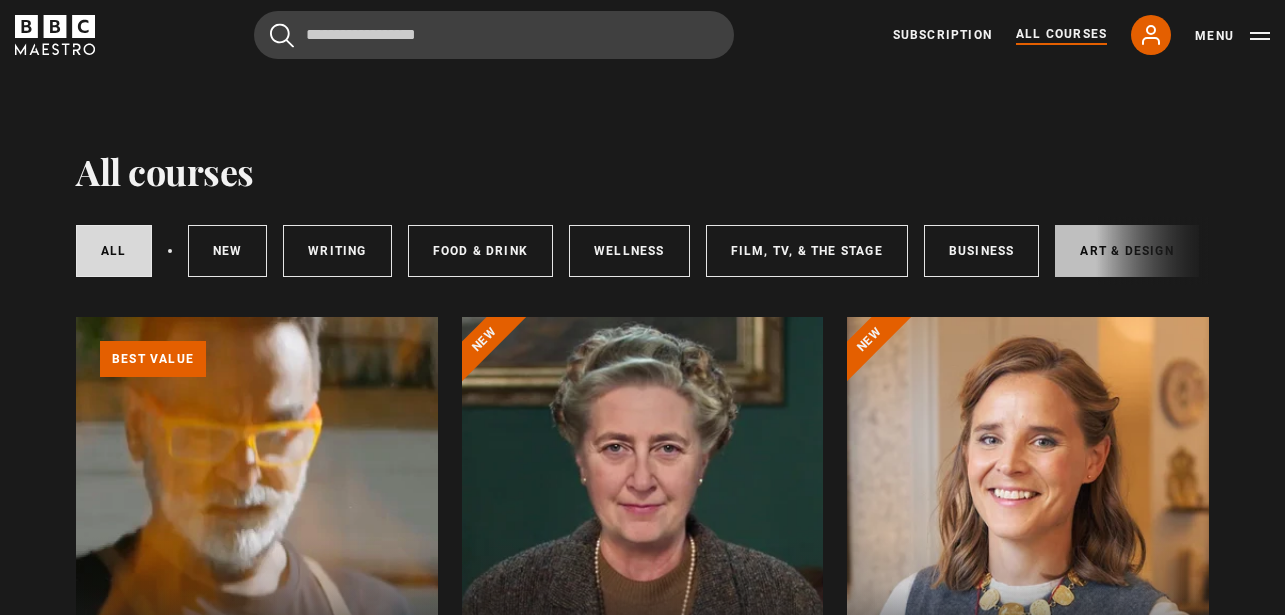 scroll, scrollTop: 0, scrollLeft: 0, axis: both 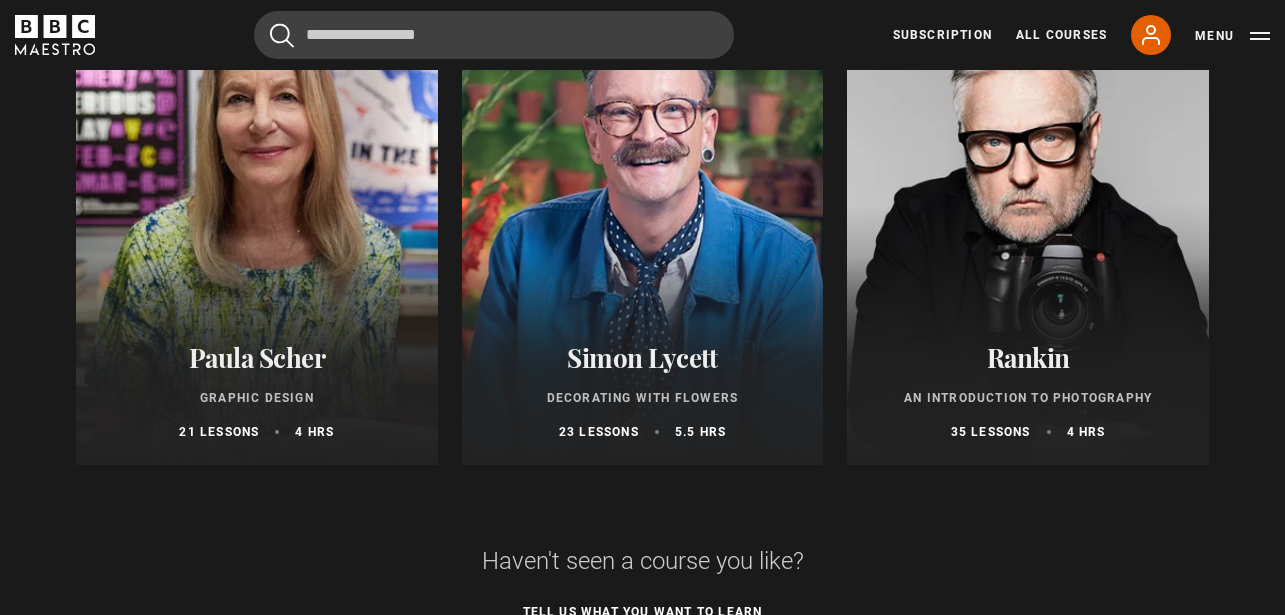 click at bounding box center [257, 225] 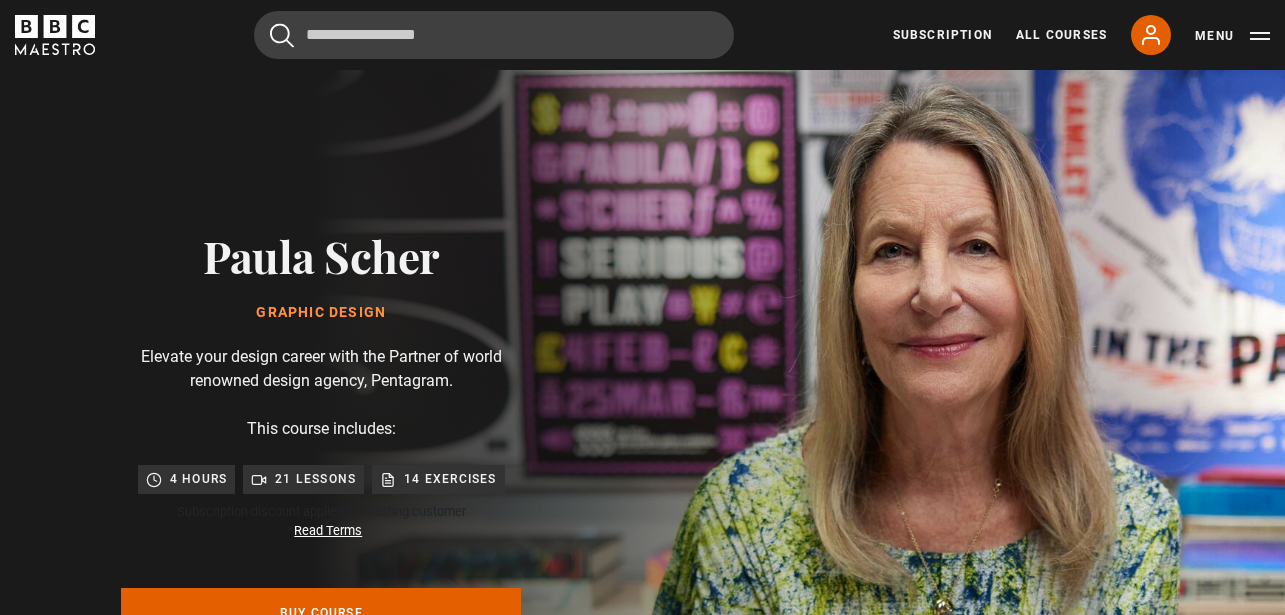 scroll, scrollTop: 0, scrollLeft: 0, axis: both 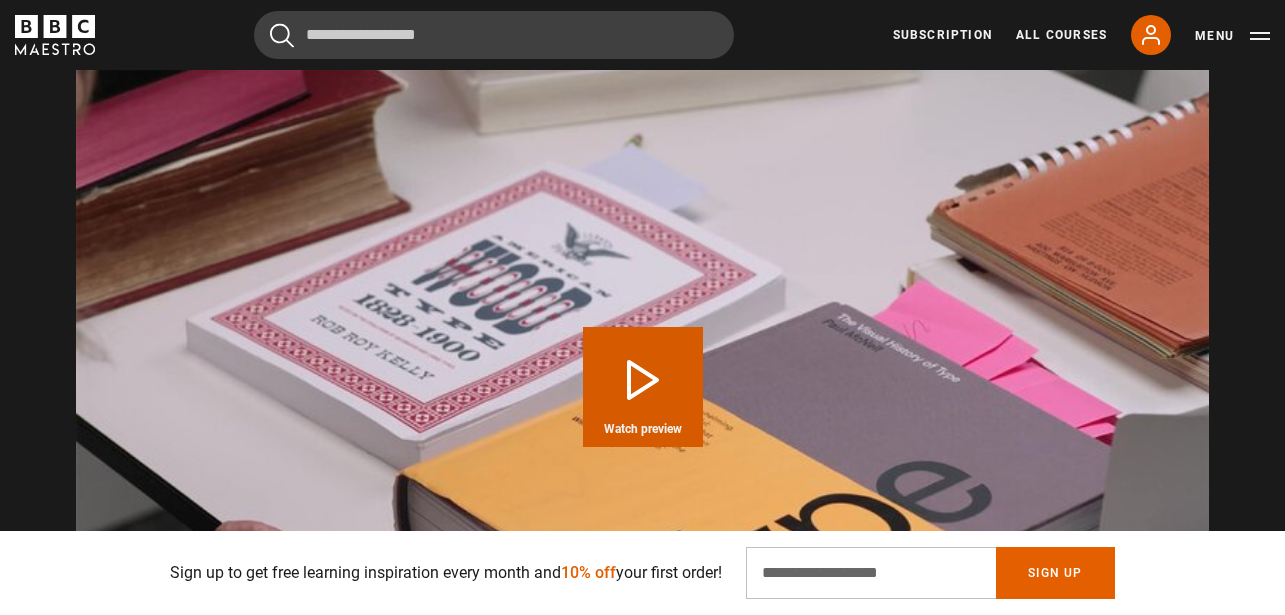 click on "Play Course overview for Graphic Design with Paula Scher Watch preview" at bounding box center (643, 387) 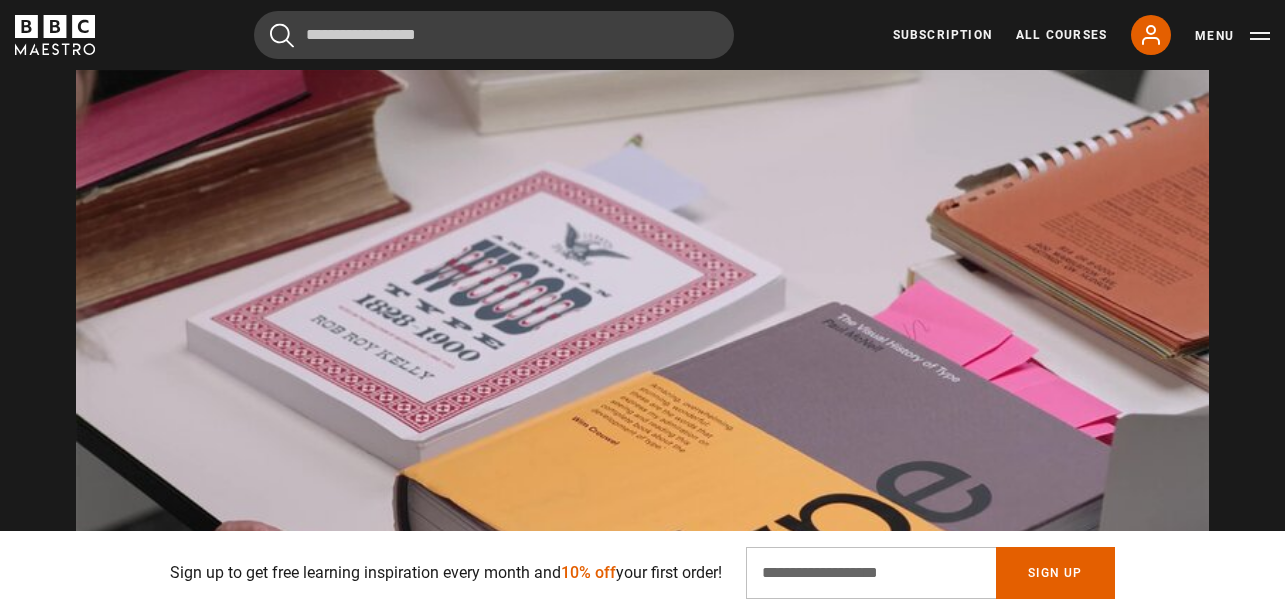 scroll, scrollTop: 2127, scrollLeft: 0, axis: vertical 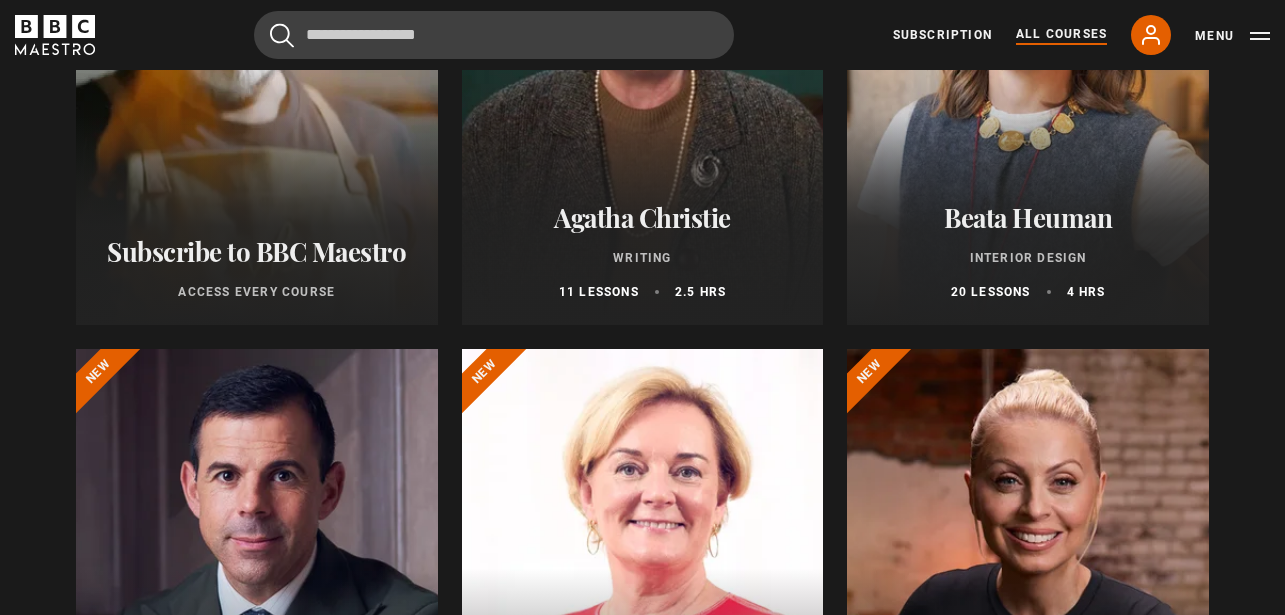 click on "Learn more   about BBC Maestro" at bounding box center [76, -155] 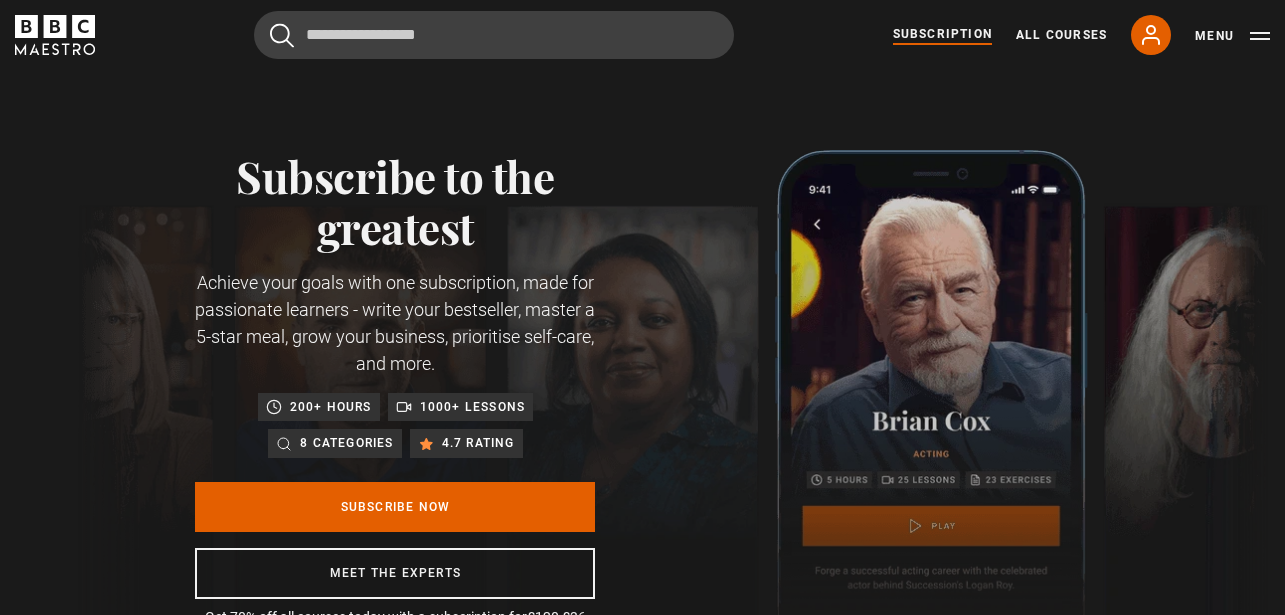 scroll, scrollTop: 0, scrollLeft: 0, axis: both 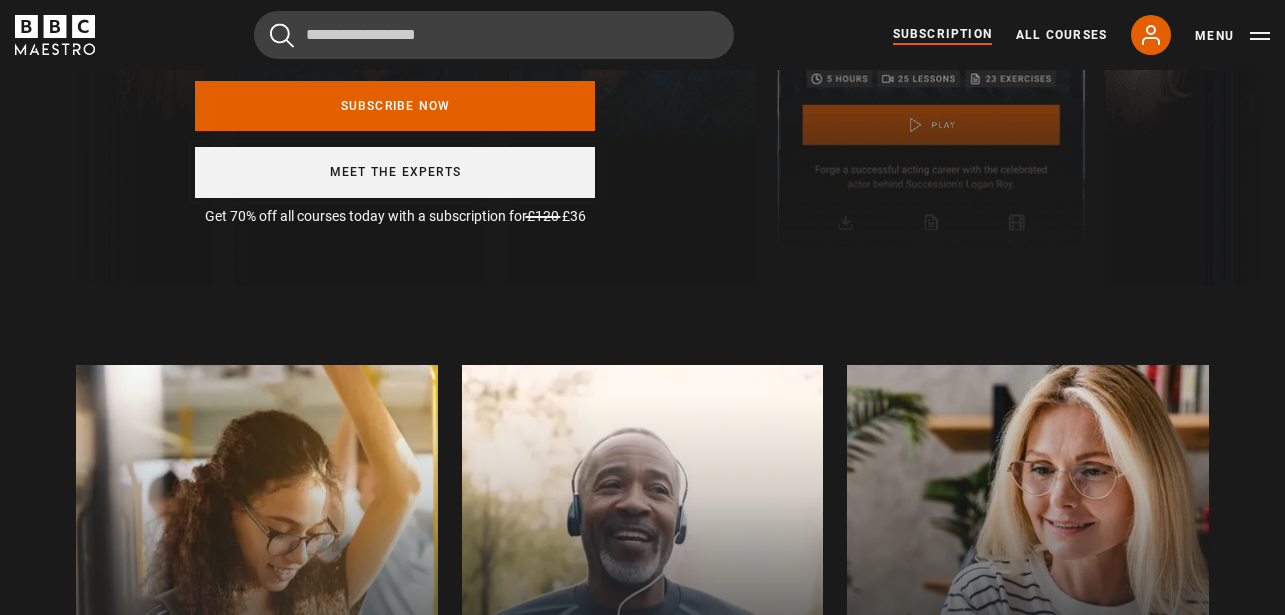 click on "Meet the experts" at bounding box center (395, 172) 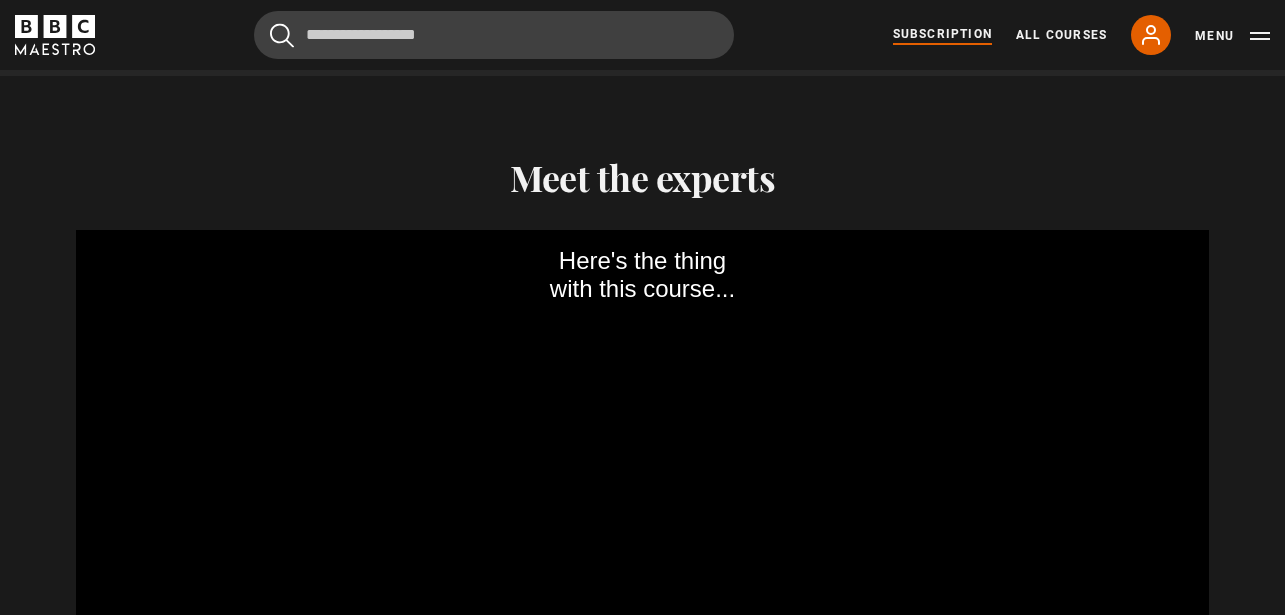scroll, scrollTop: 1950, scrollLeft: 0, axis: vertical 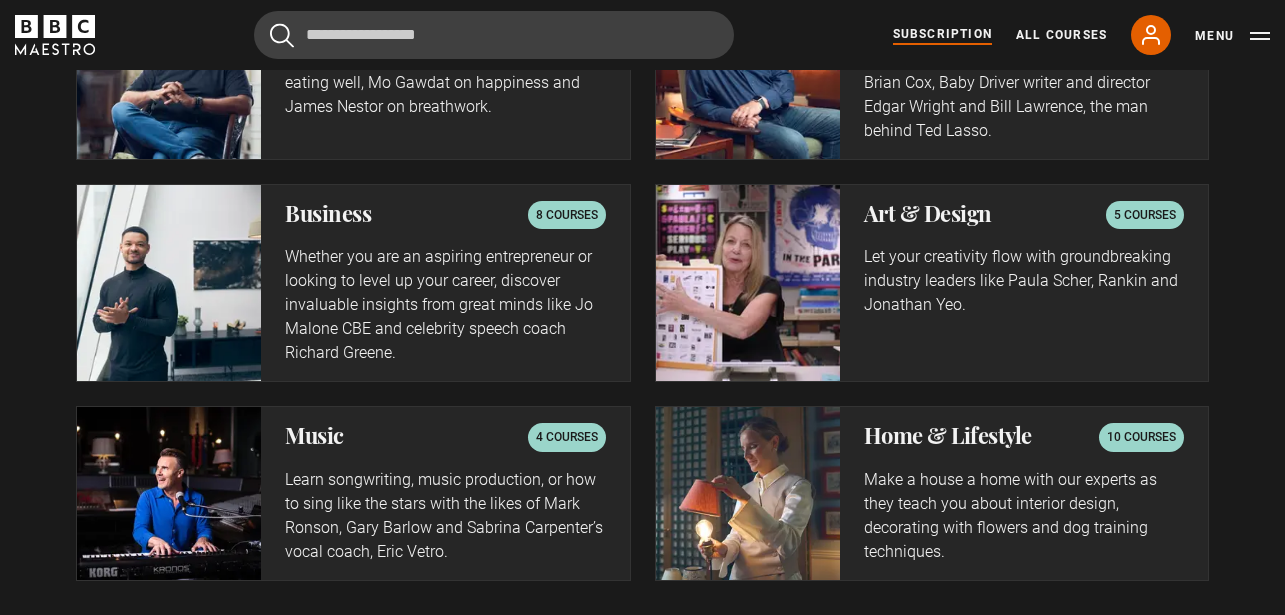 click on "Explore a wide range of subjects
Writing
13
courses
Unlock the secrets of storytelling with courses from bestsellers Ken Follett, Jojo Moyes, Isabel Allende and Julia Donaldson - author of The Gruffalo.
Food & Drink
8
courses
Bring your kitchen to life with culinary experts like Richard Bertinet, Marco Pierre White and Jancis Robinson.
Wellness
6
courses" at bounding box center (642, 135) 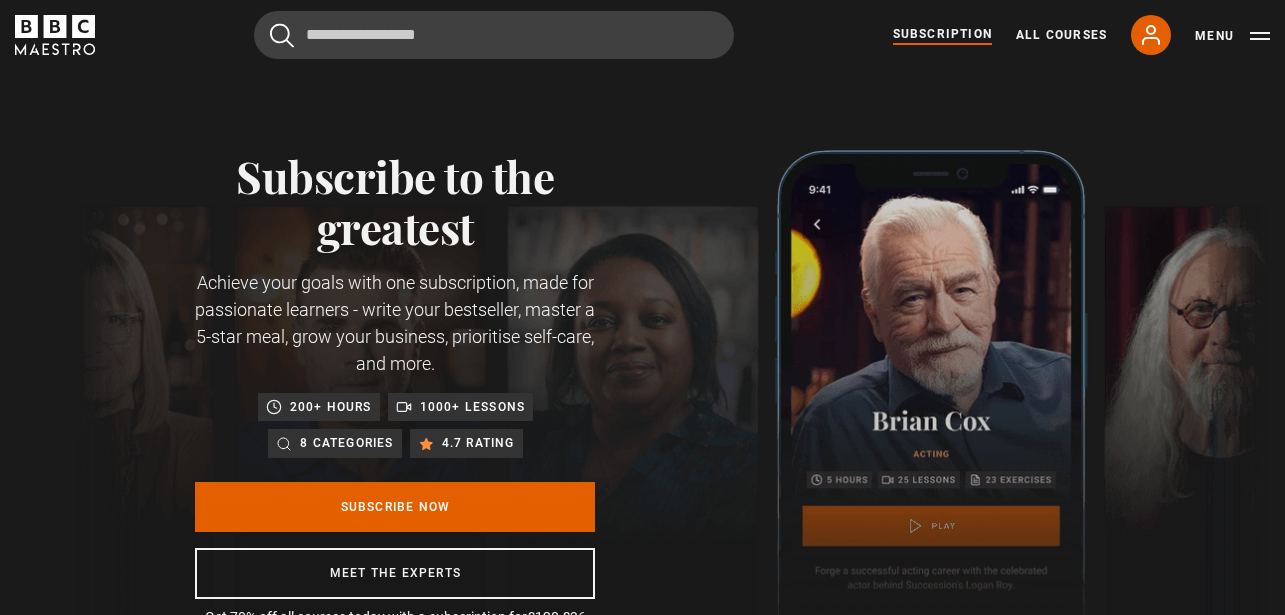 scroll, scrollTop: 0, scrollLeft: 0, axis: both 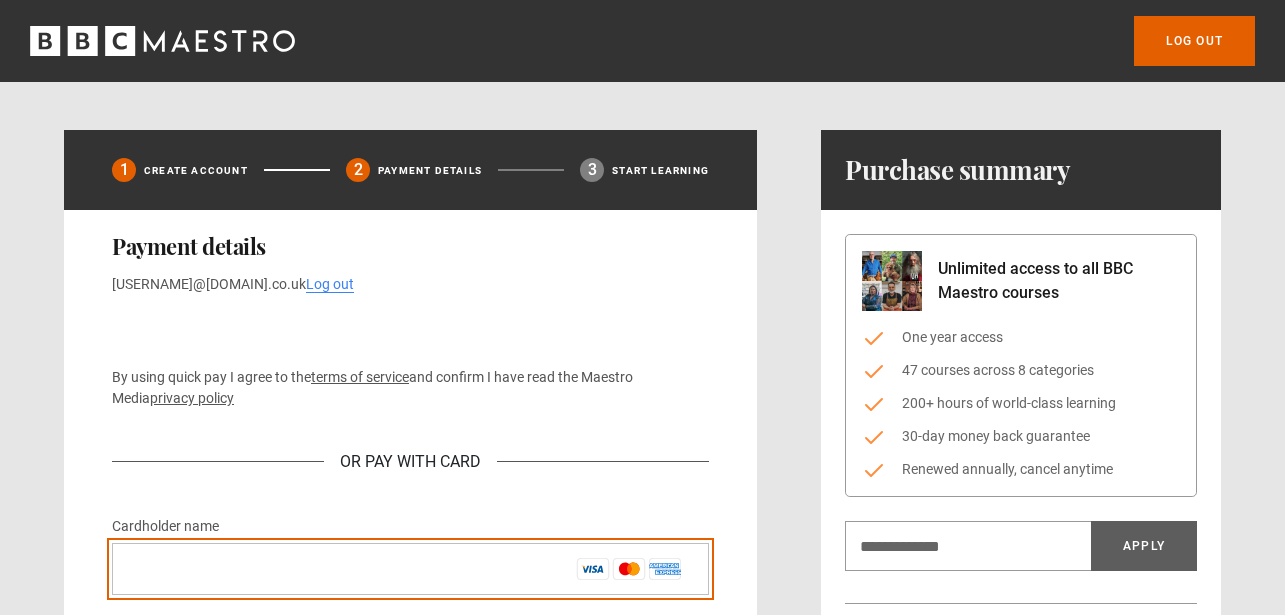 click on "Cardholder name  *" at bounding box center [410, 569] 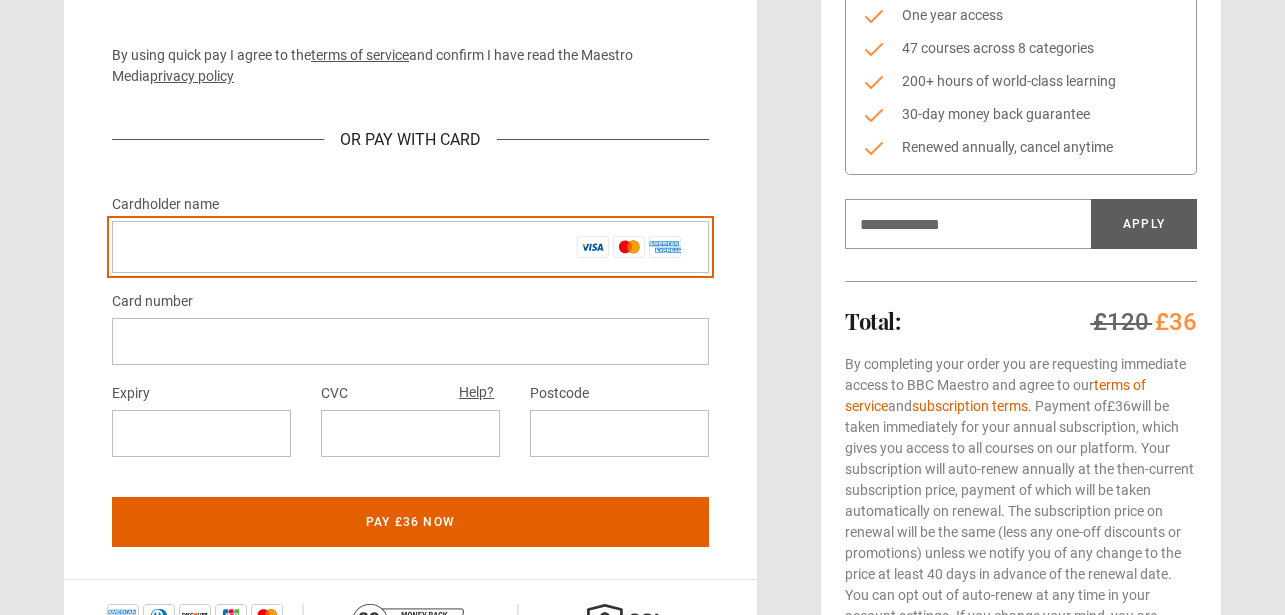 scroll, scrollTop: 355, scrollLeft: 0, axis: vertical 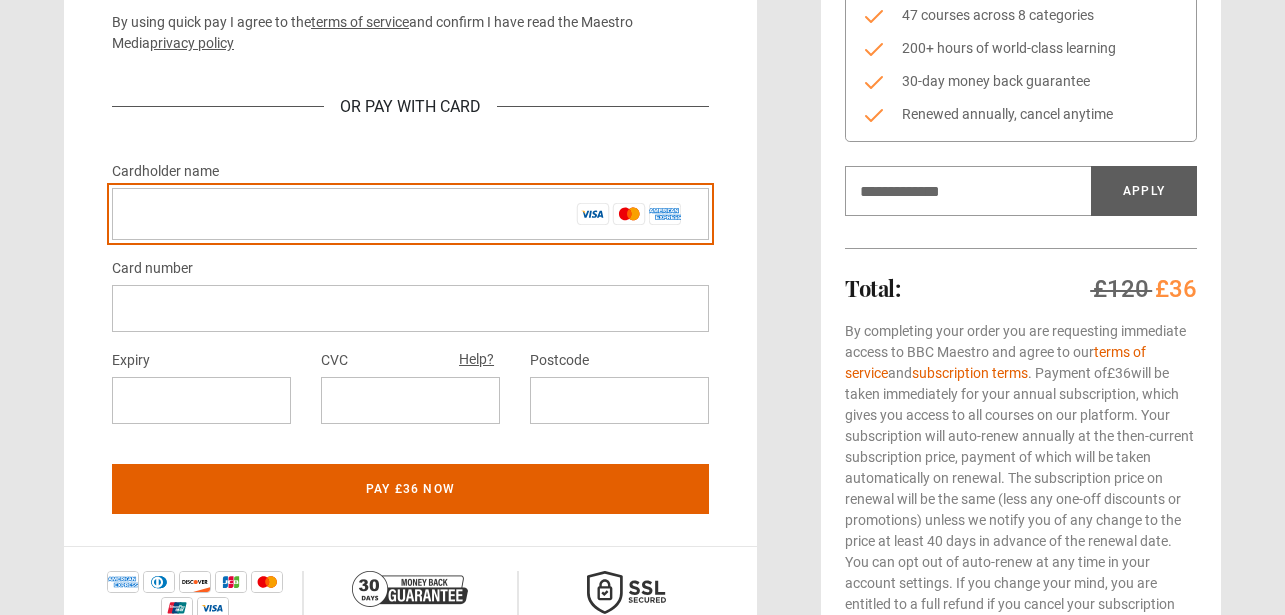 type on "*" 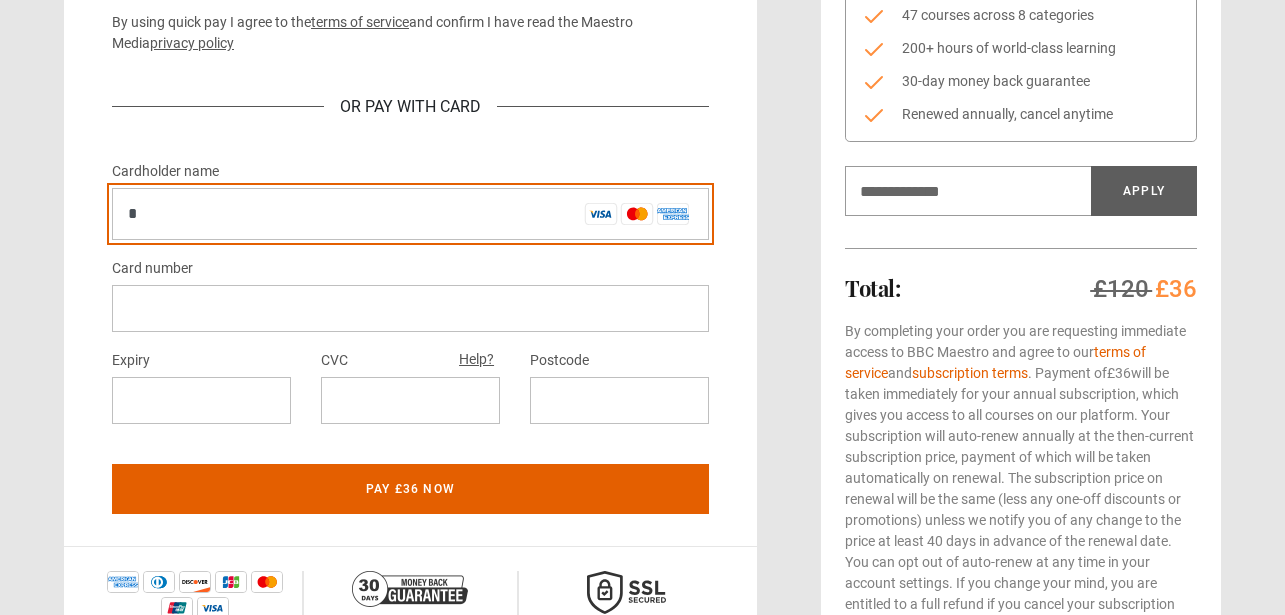 click on "*" at bounding box center [410, 214] 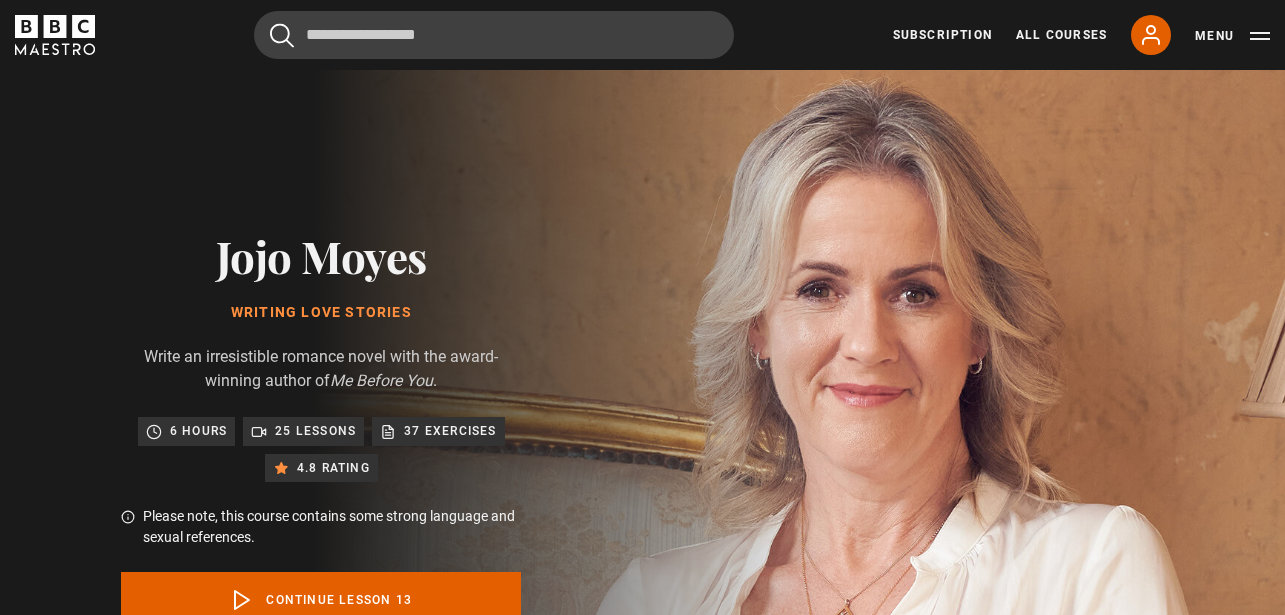 scroll, scrollTop: 0, scrollLeft: 0, axis: both 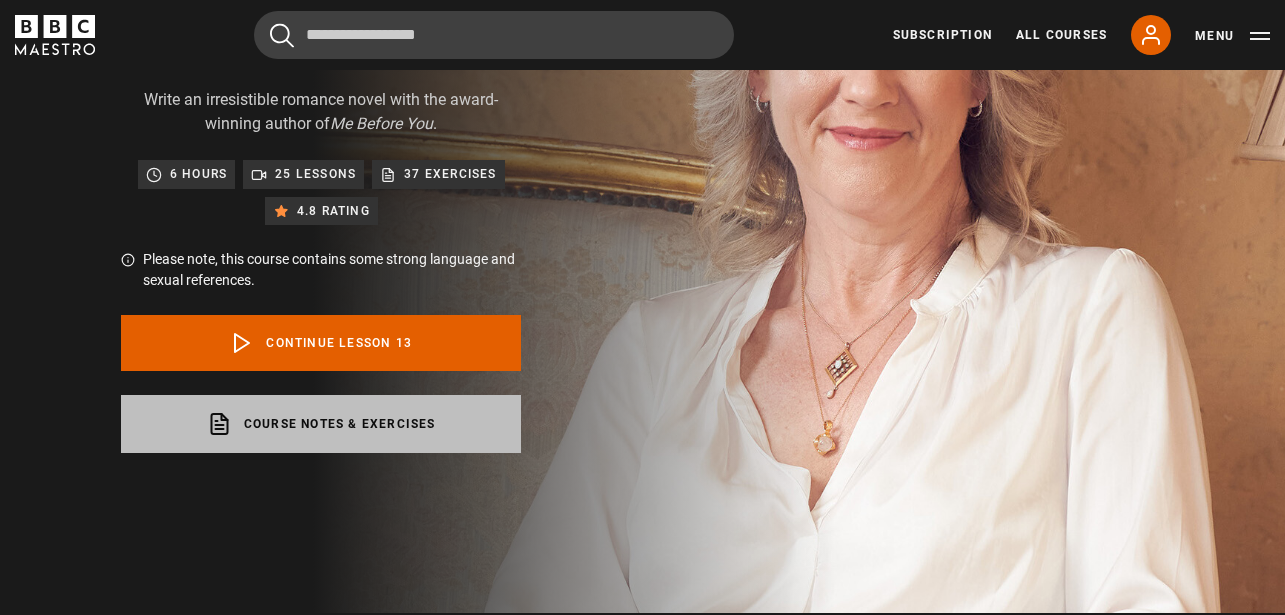 click on "Course notes & exercises
opens in a new tab" at bounding box center (321, 424) 